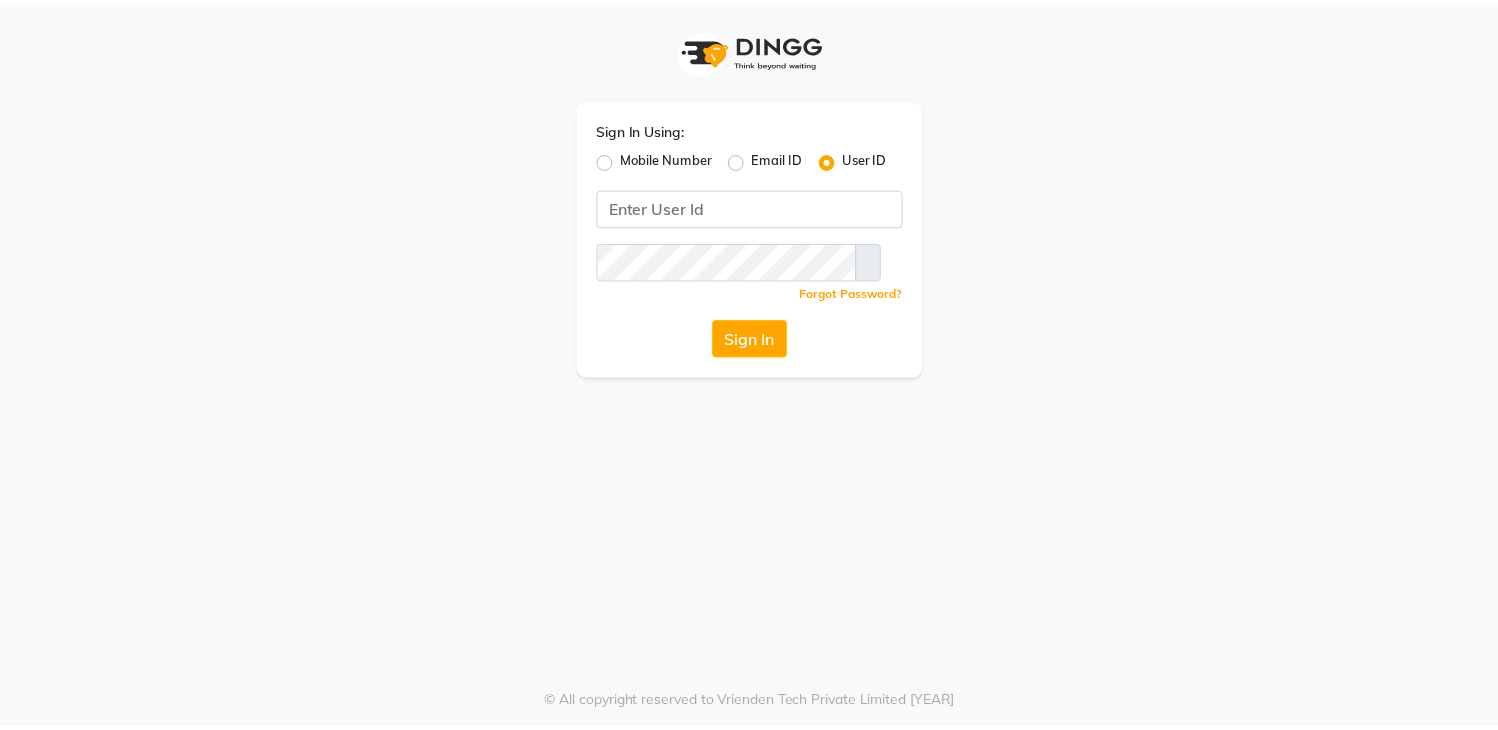 scroll, scrollTop: 0, scrollLeft: 0, axis: both 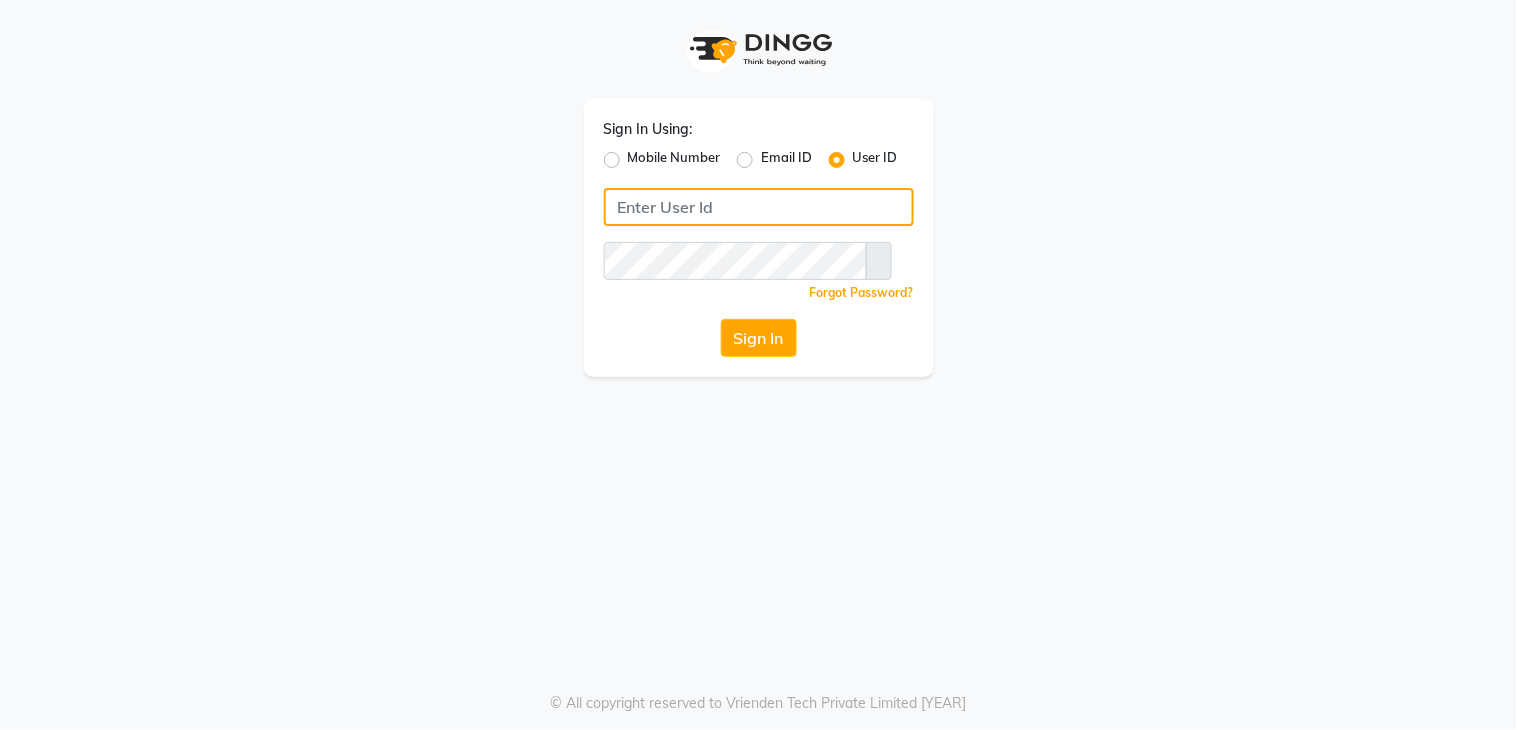 click at bounding box center [759, 207] 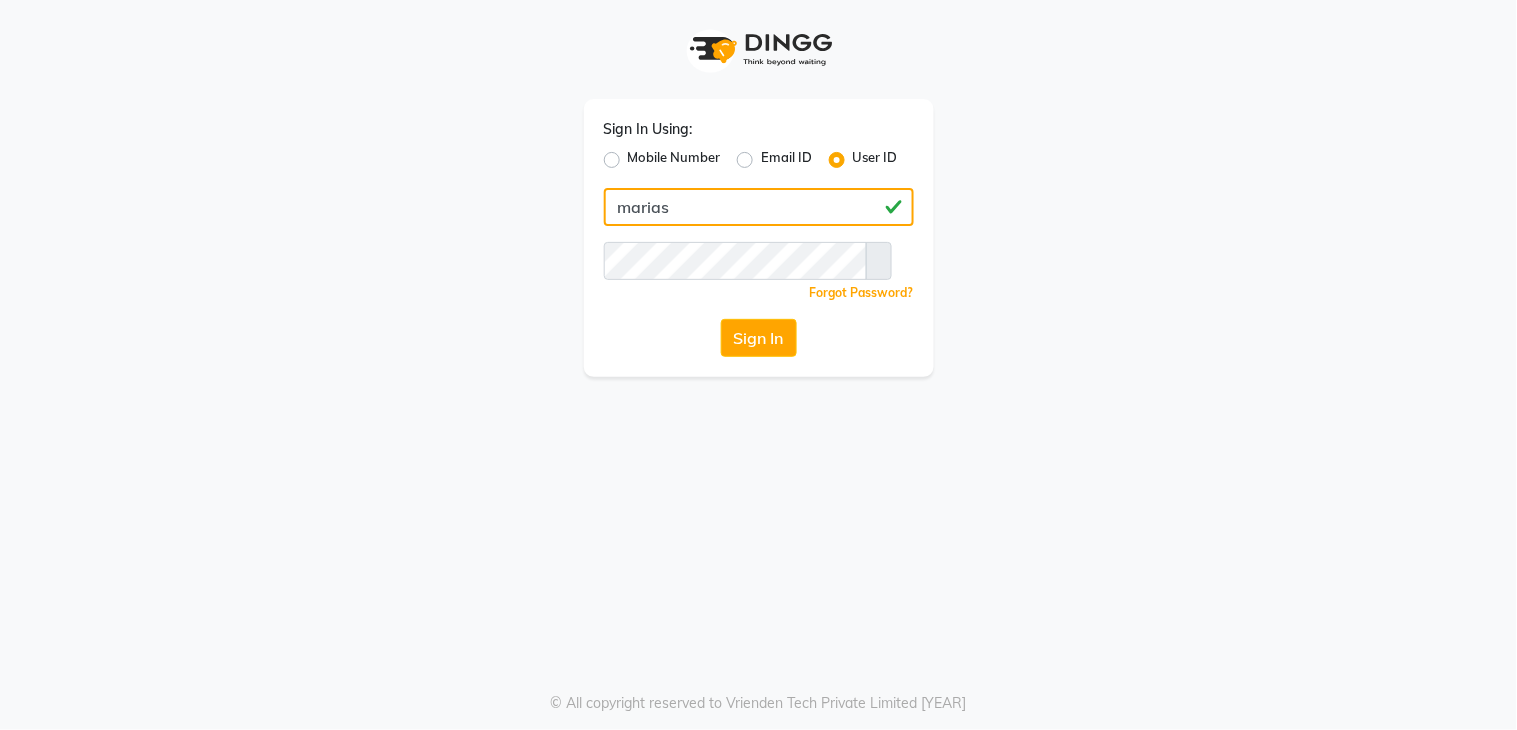 type on "marias" 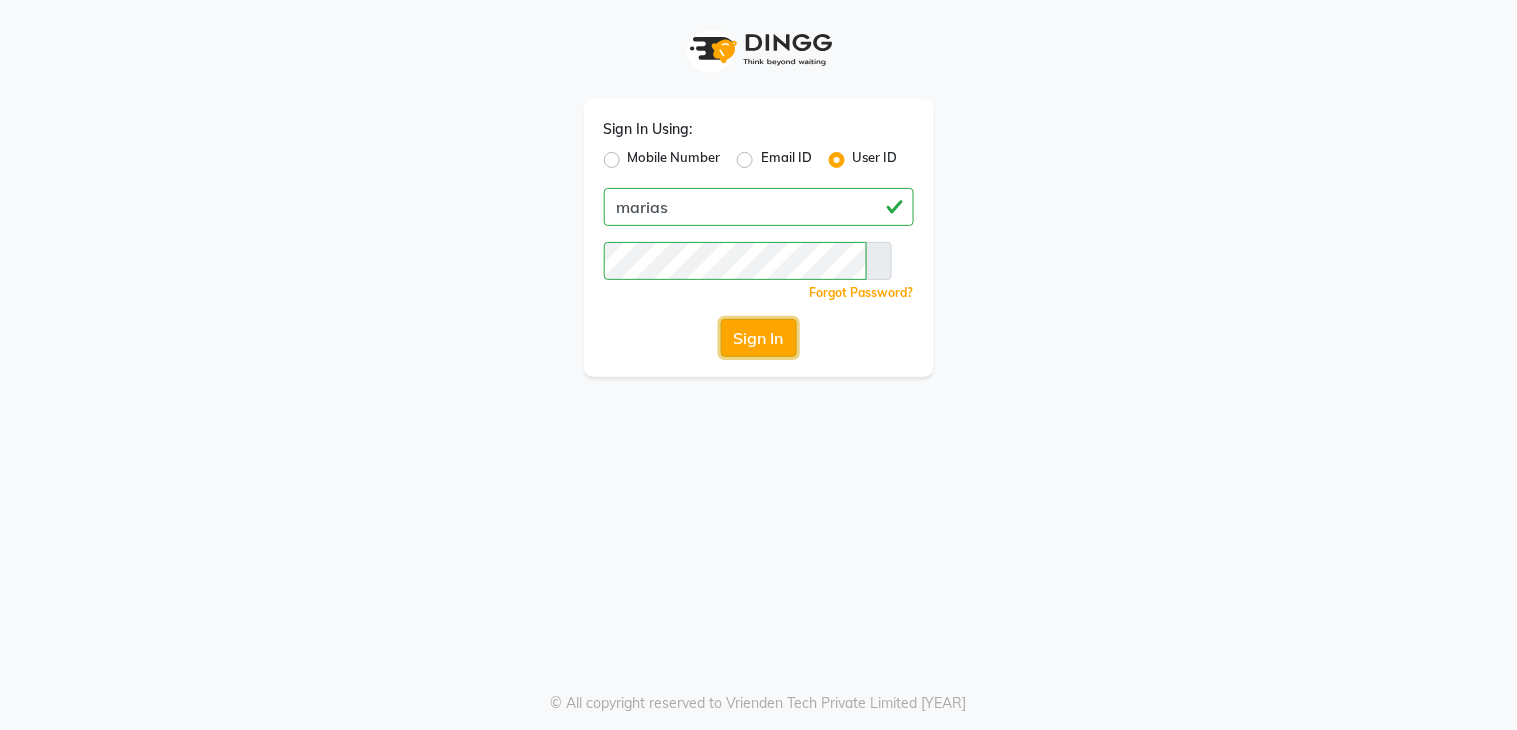 click on "Sign In" at bounding box center [759, 338] 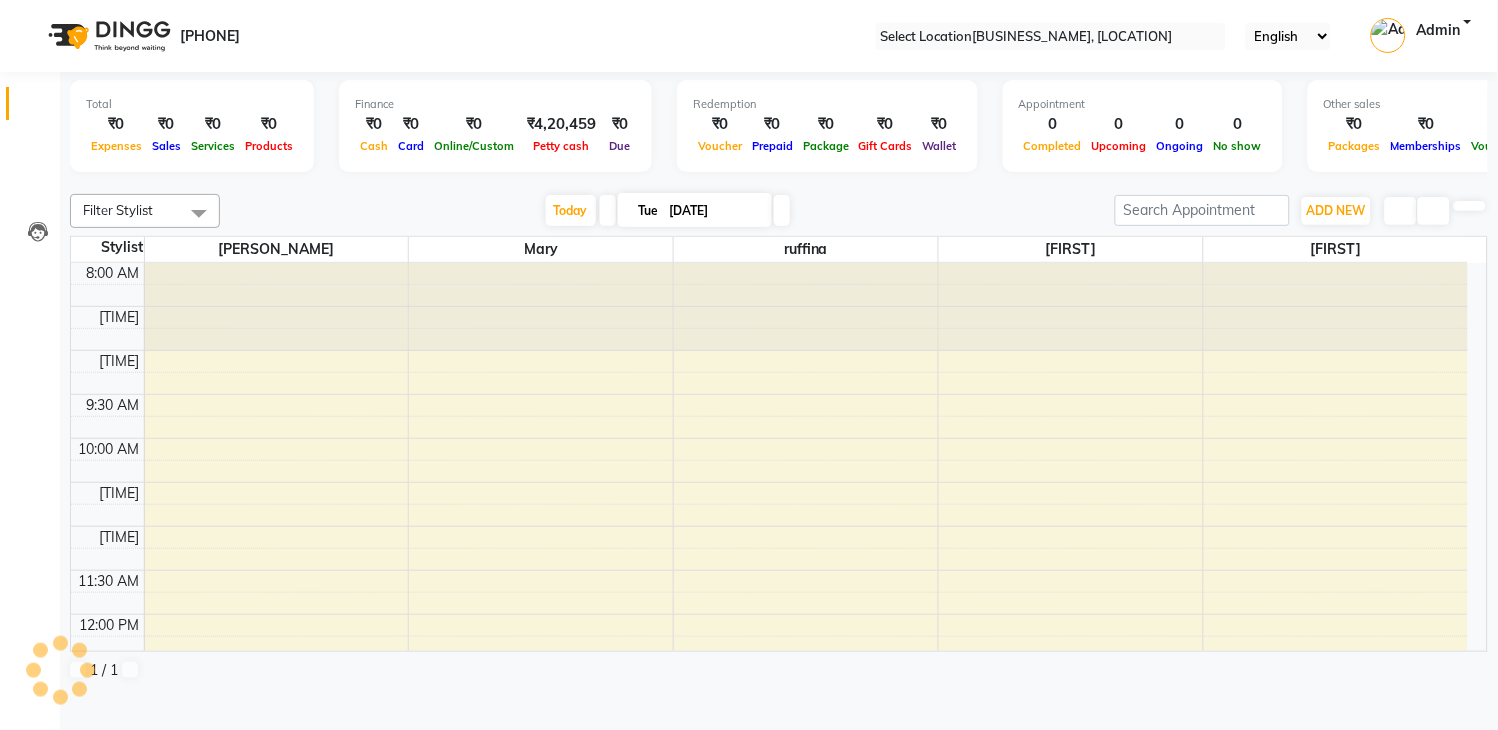 scroll, scrollTop: 0, scrollLeft: 0, axis: both 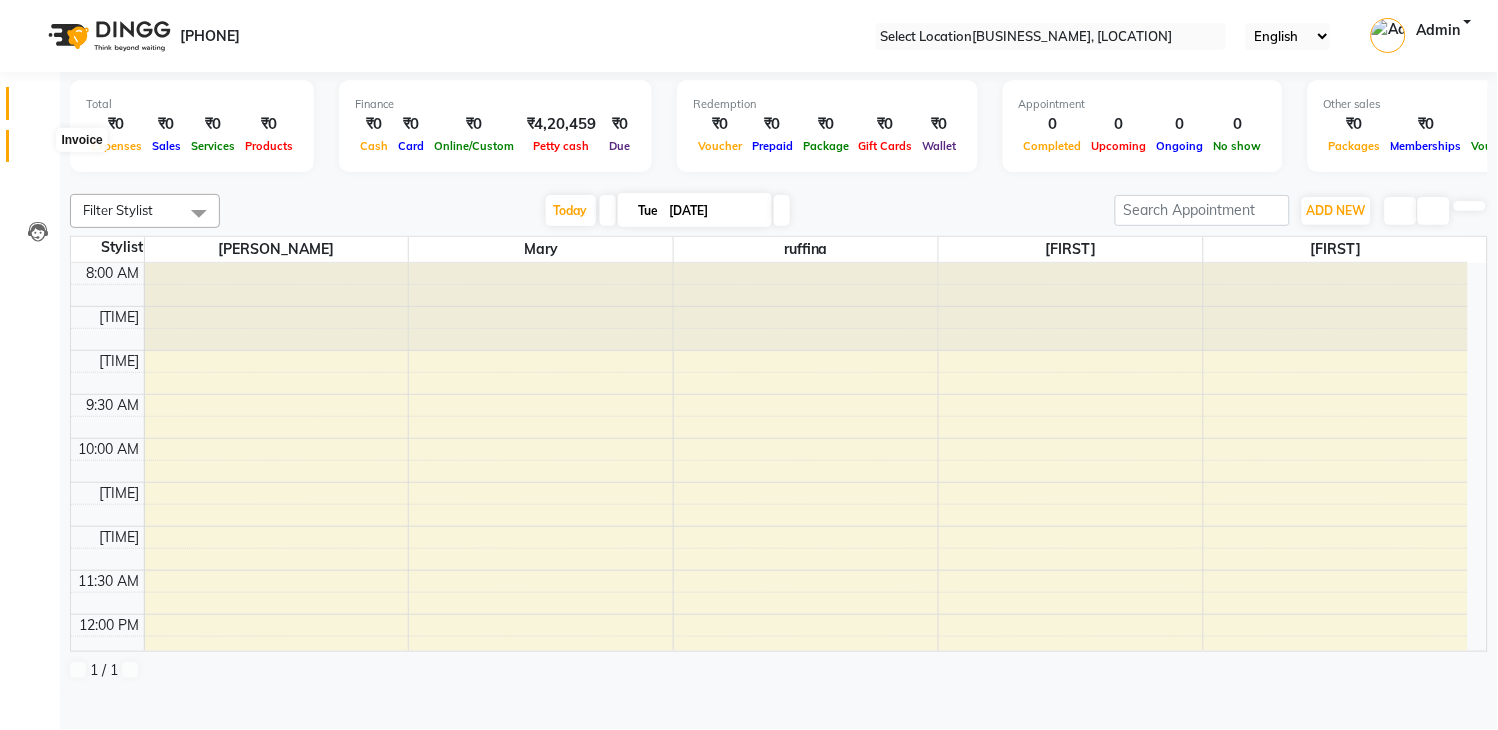click at bounding box center [38, 151] 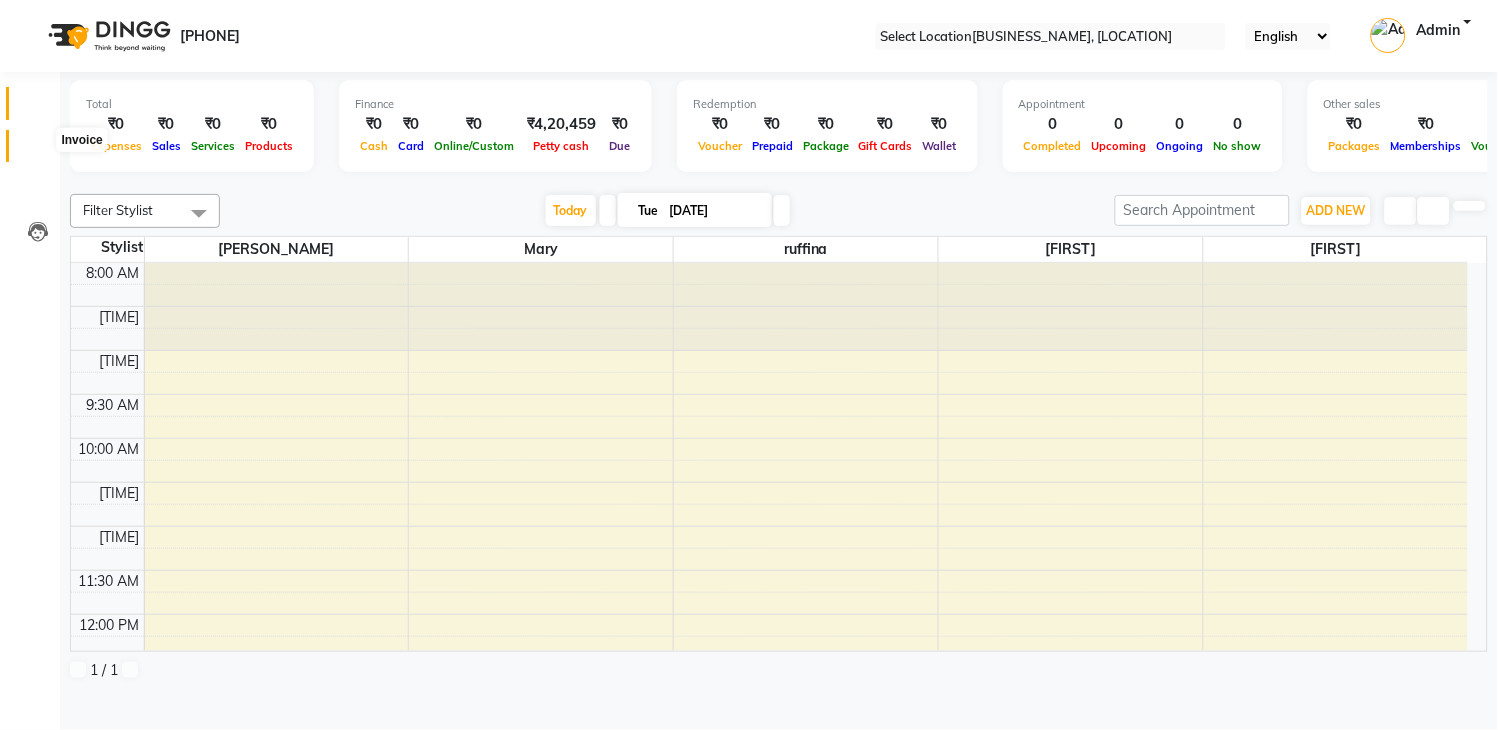 click at bounding box center (38, 151) 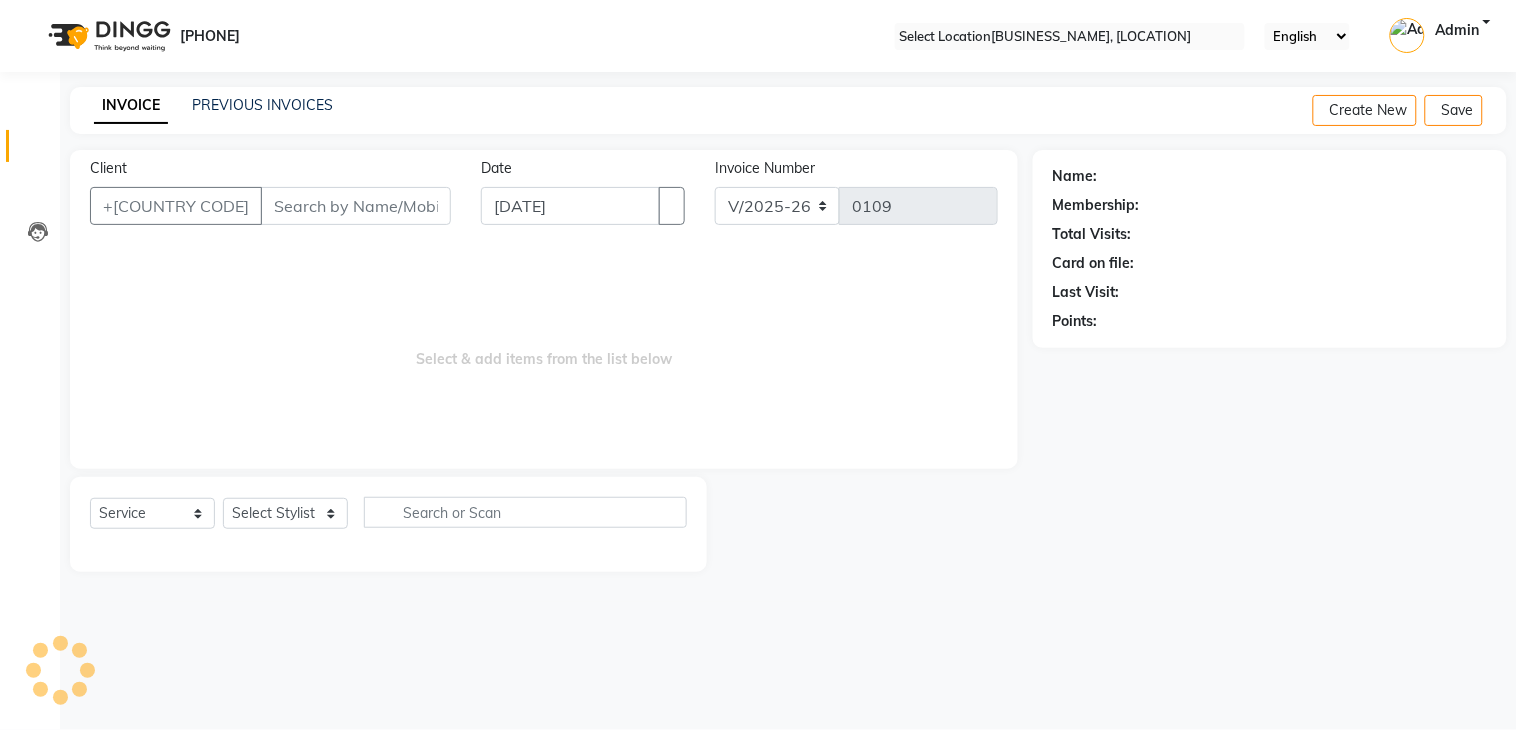 click on "Client" at bounding box center (356, 206) 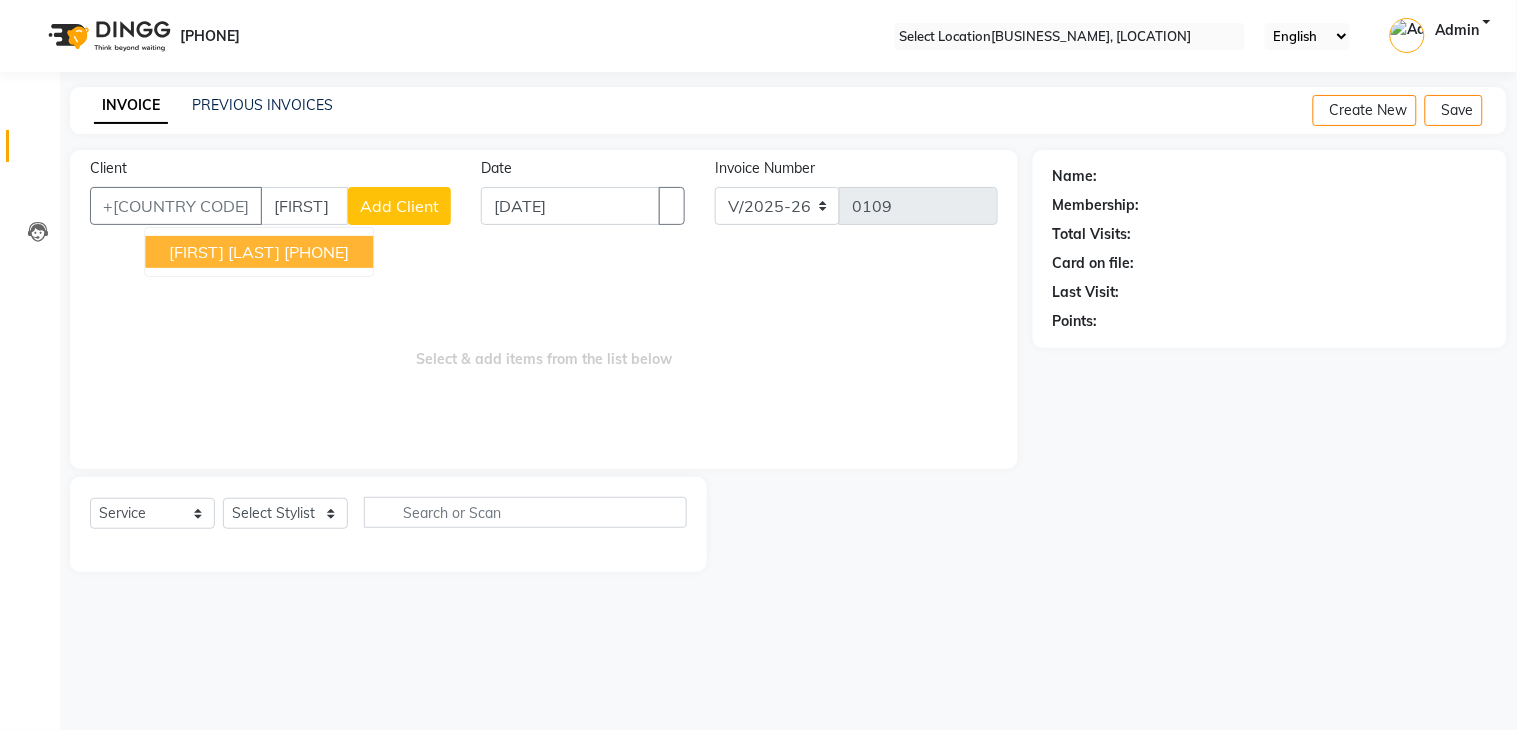 click on "[PHONE]" at bounding box center (316, 252) 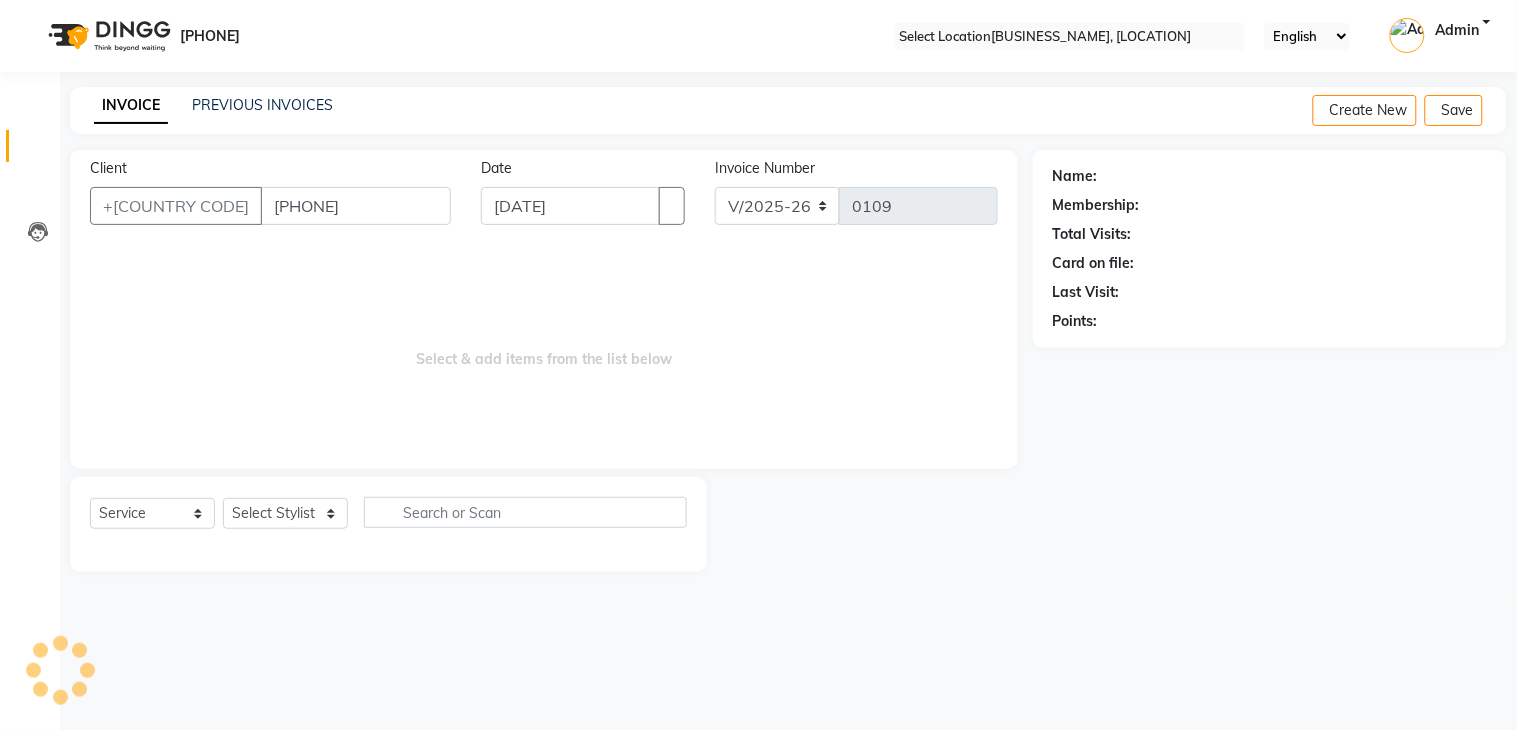 type on "[PHONE]" 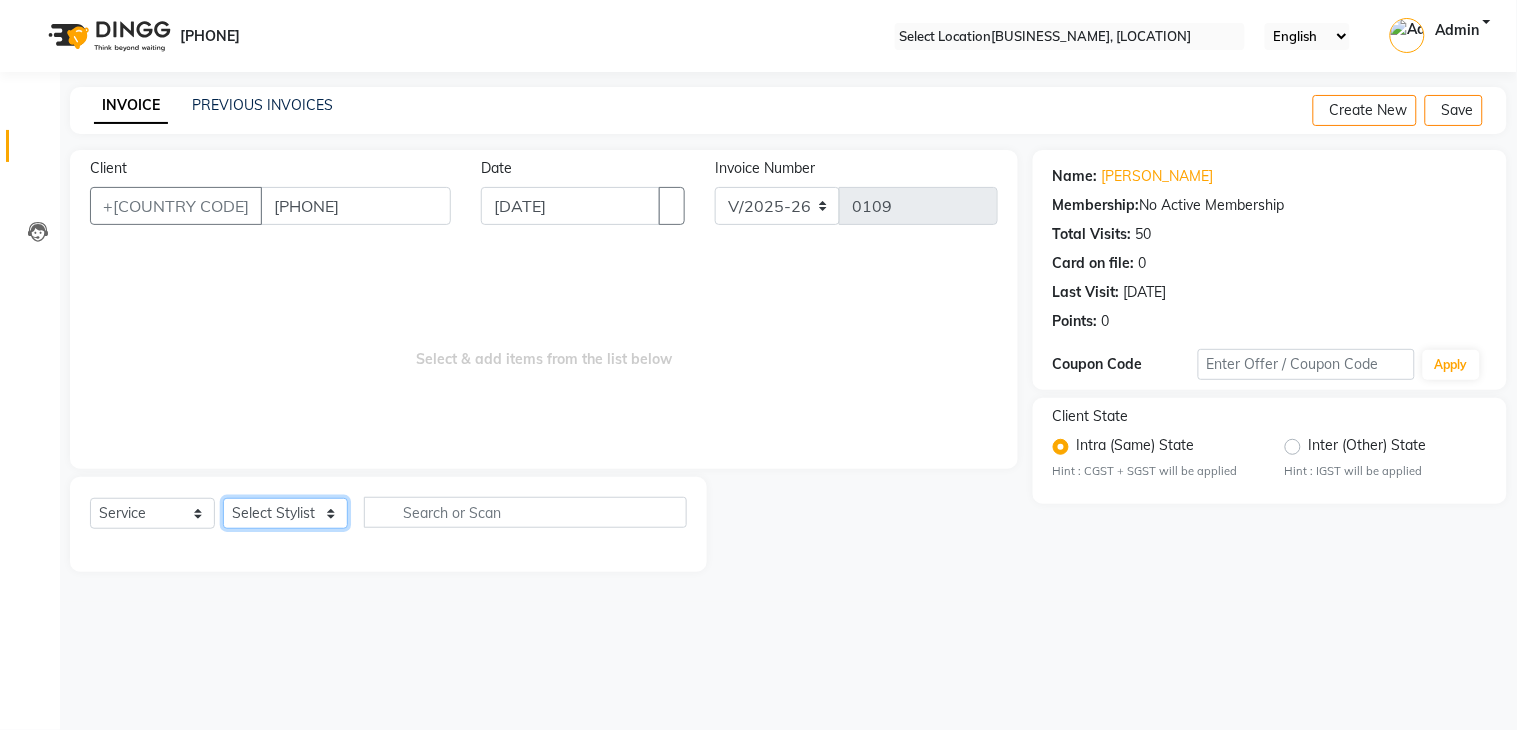 click on "Select Stylist [FIRST] [FIRST] [FIRST] [FIRST] [FIRST]" at bounding box center (285, 513) 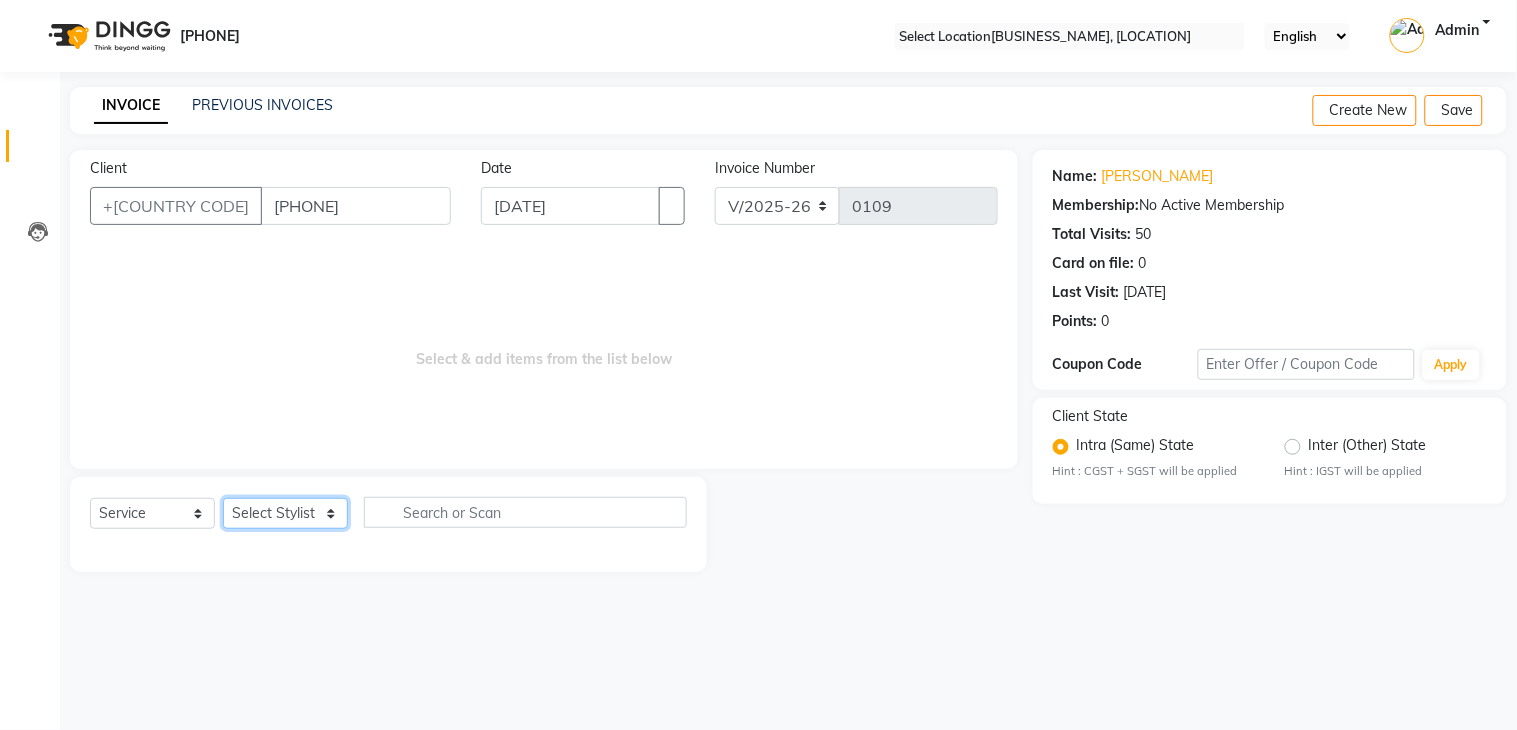 click on "Select Stylist [FIRST] [FIRST] [FIRST] [FIRST] [FIRST]" at bounding box center (285, 513) 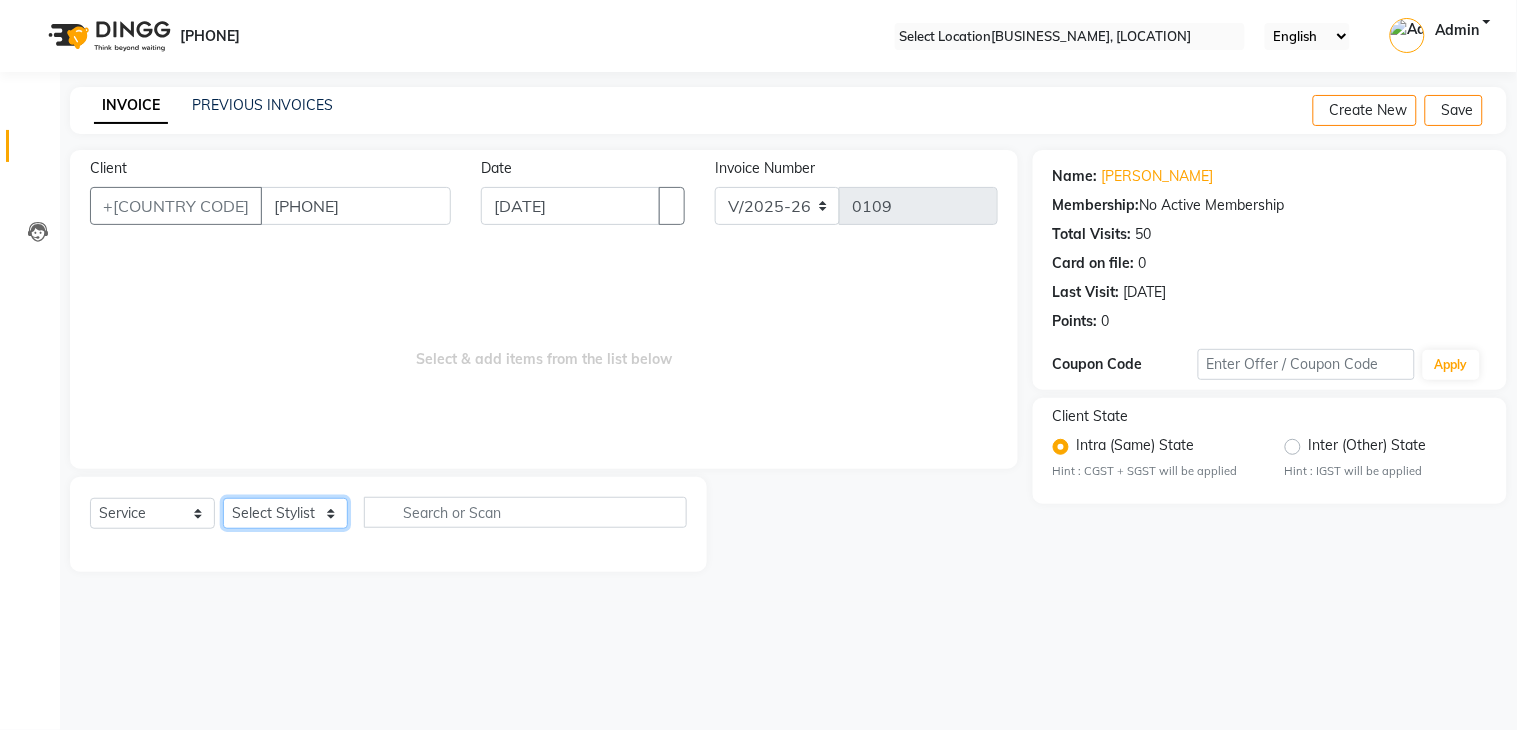 click on "Select Stylist [FIRST] [FIRST] [FIRST] [FIRST] [FIRST]" at bounding box center (285, 513) 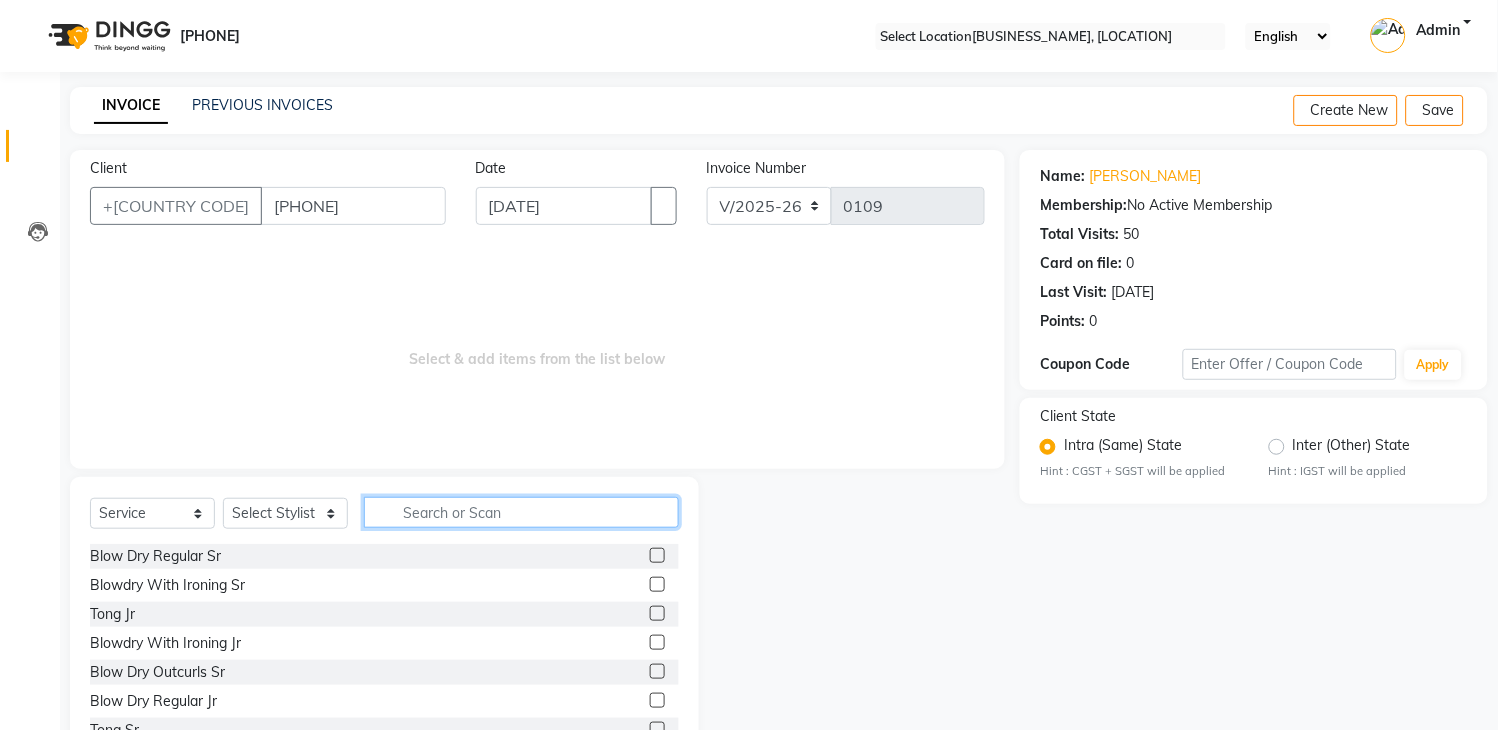 click at bounding box center [521, 512] 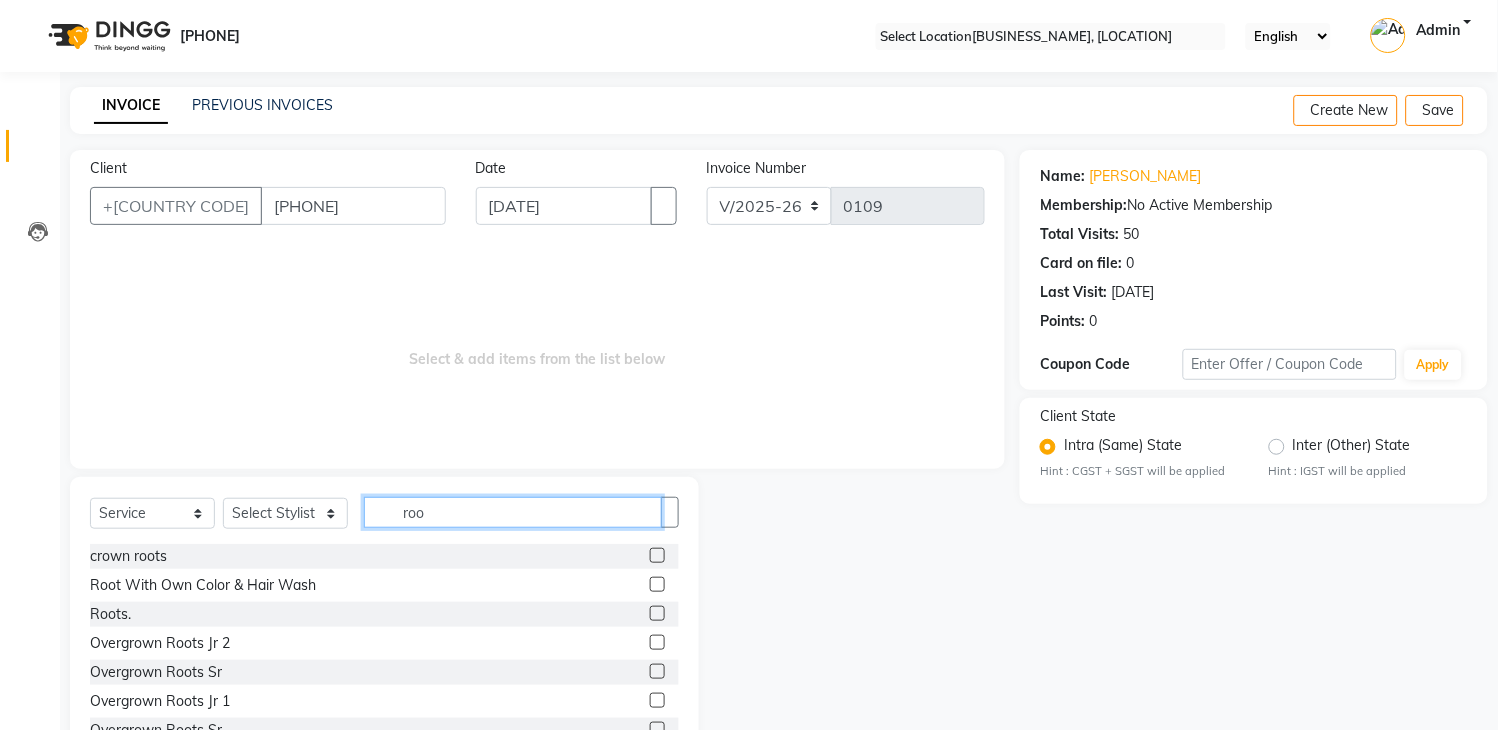 type on "roo" 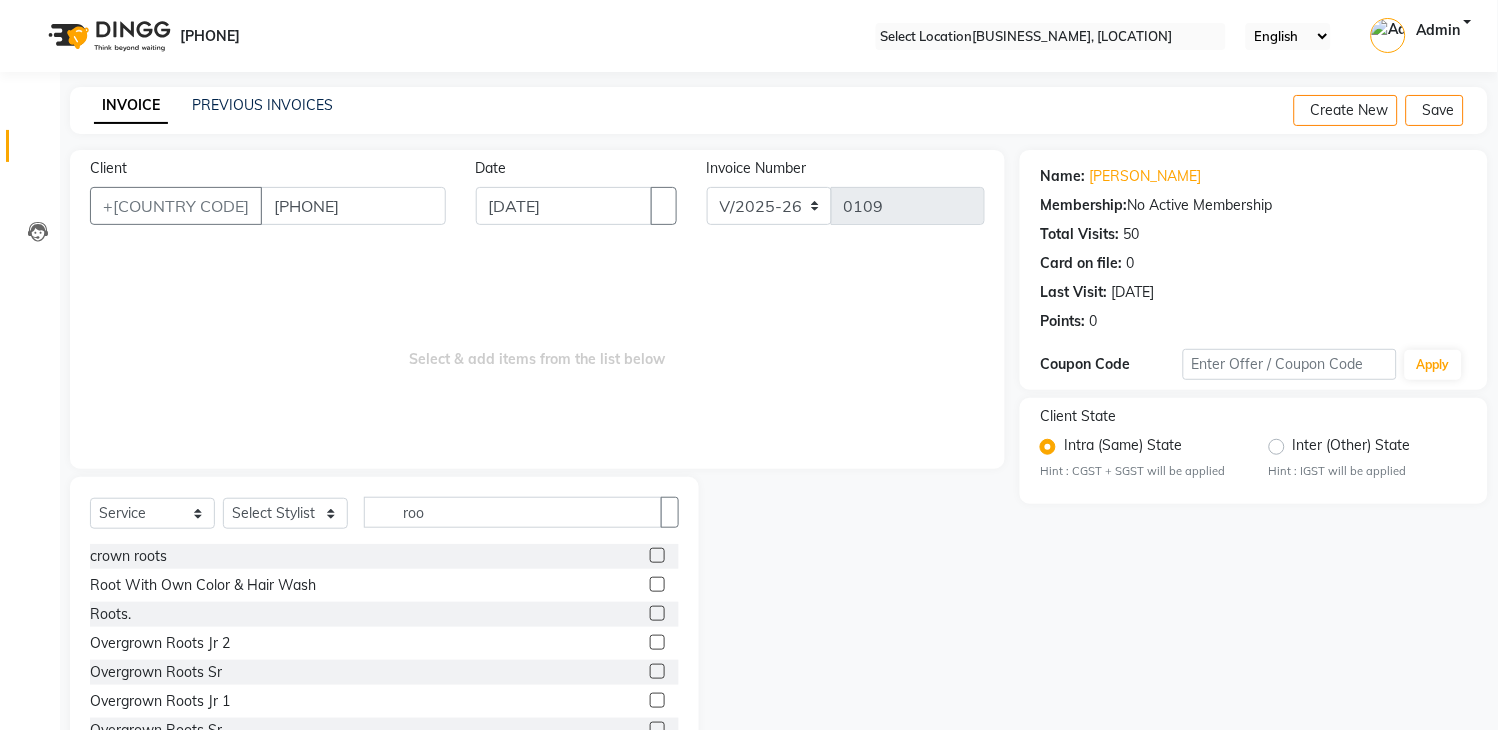click at bounding box center (657, 671) 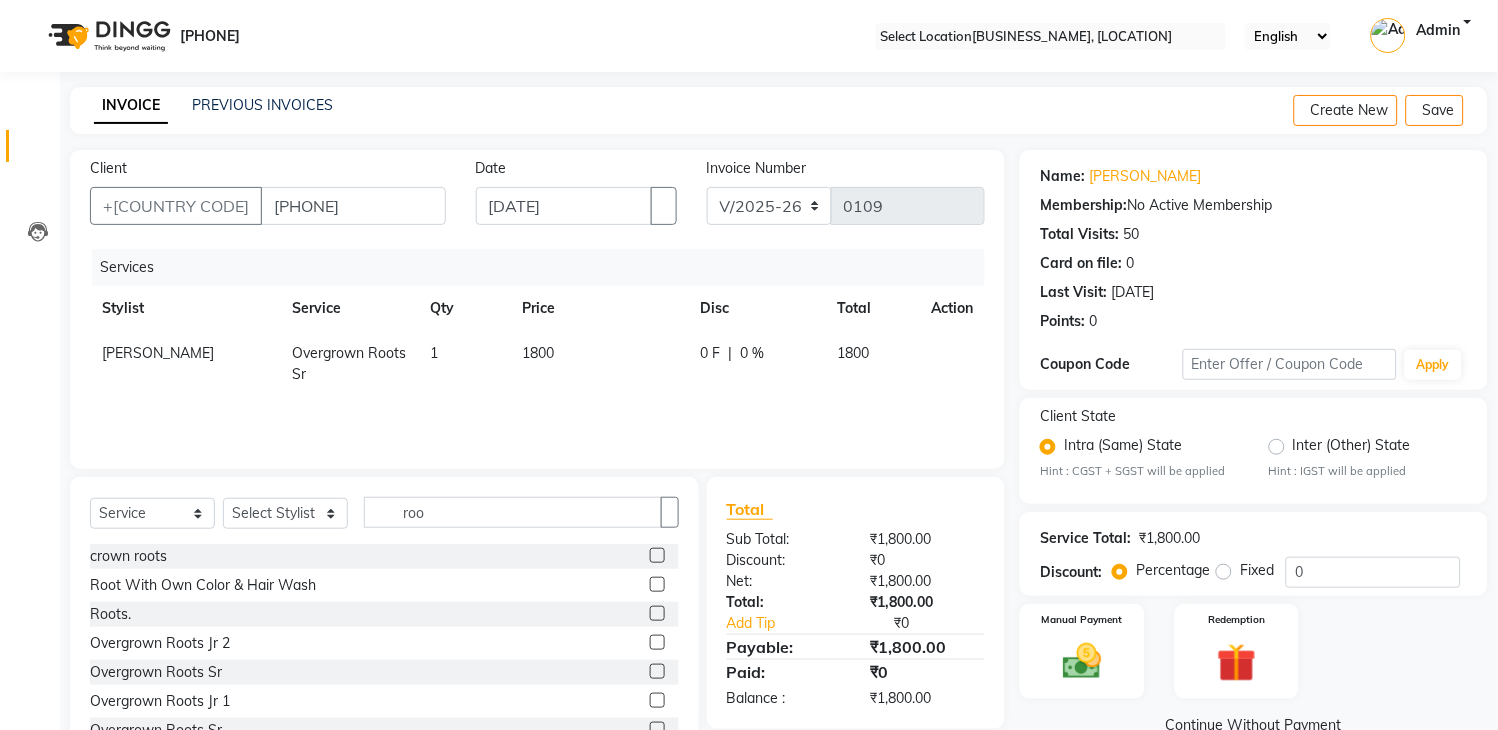 click on "1800" at bounding box center [600, 364] 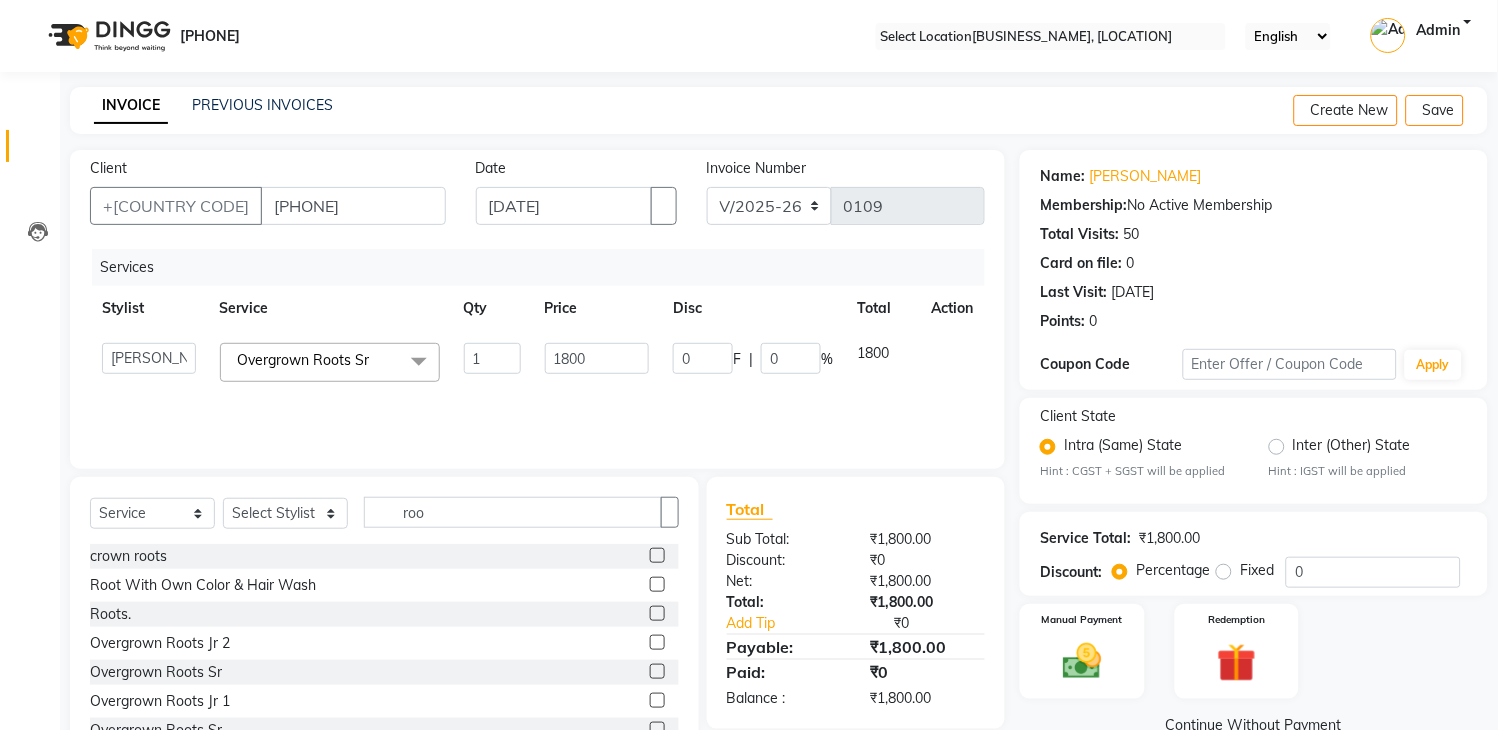 click on "[FIRST]   [FIRST]   [FIRST]   [FIRST]   [FIRST]  Overgrown Roots  Sr  x Blow Dry Regular Sr Blowdry With Ironing Sr Tong Jr Blowdry With Ironing Jr Blow Dry Outcurls Sr Blow Dry Regular Jr Tong Sr Outcurls Jr crown highligts highlights full colour botox treatment blow dry d tan  faciak foot  bleach eyebrow tint low lights shine treatment perm gel removal gel polish O Face Clean Fn Face Clean Natural Oil Face Clean Jn Face Clean Normal Face Clean Expresso Face Clean Face Clean Fusion Face Clean Arms D-Tan Organix Natural Spa Back Exfoliating Back D-Tan Body Exfoliating With Pack Body Exfoliating Renewc X-Tenso Davines Rc Chronicle Dandruff Treatment Nashi Filler Treatment Smart Bond Repair Treatment Power Mix* 1 Davines Hair Treatment Power Dose Pro Longer Keretin Straightening crown roots loreal spa fibre clinix fibre bond nashi treatment moroccon treatment FRONT KERATIN Bk Line B Peel Bum Wax Full Legs (Rica) Arms & Underarms (Rica) Underarms (Rica) Half Legs (Rica) Full Waxing (Rica) Half Back (Rica) B (Rica) Bw 1" at bounding box center [537, 362] 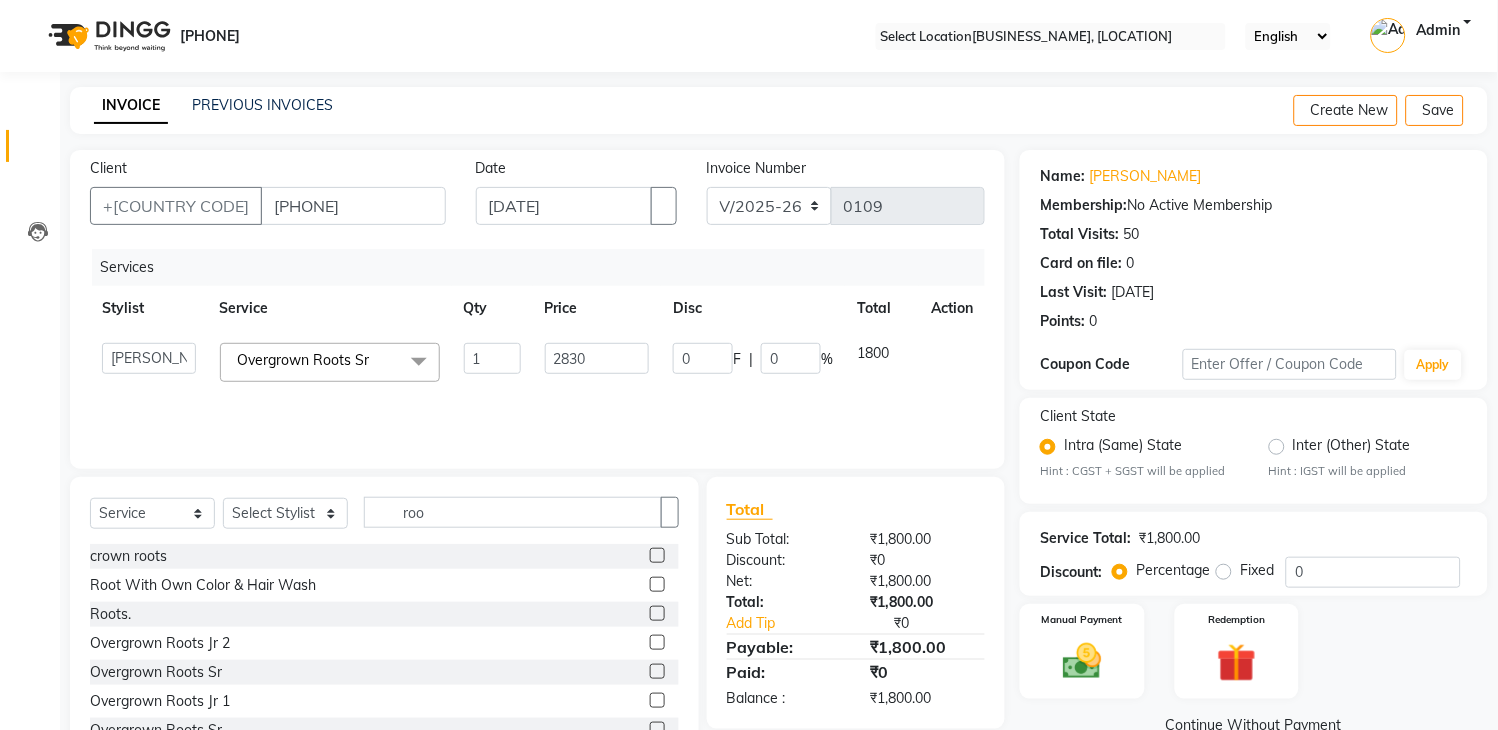 click on "2830" at bounding box center [597, 362] 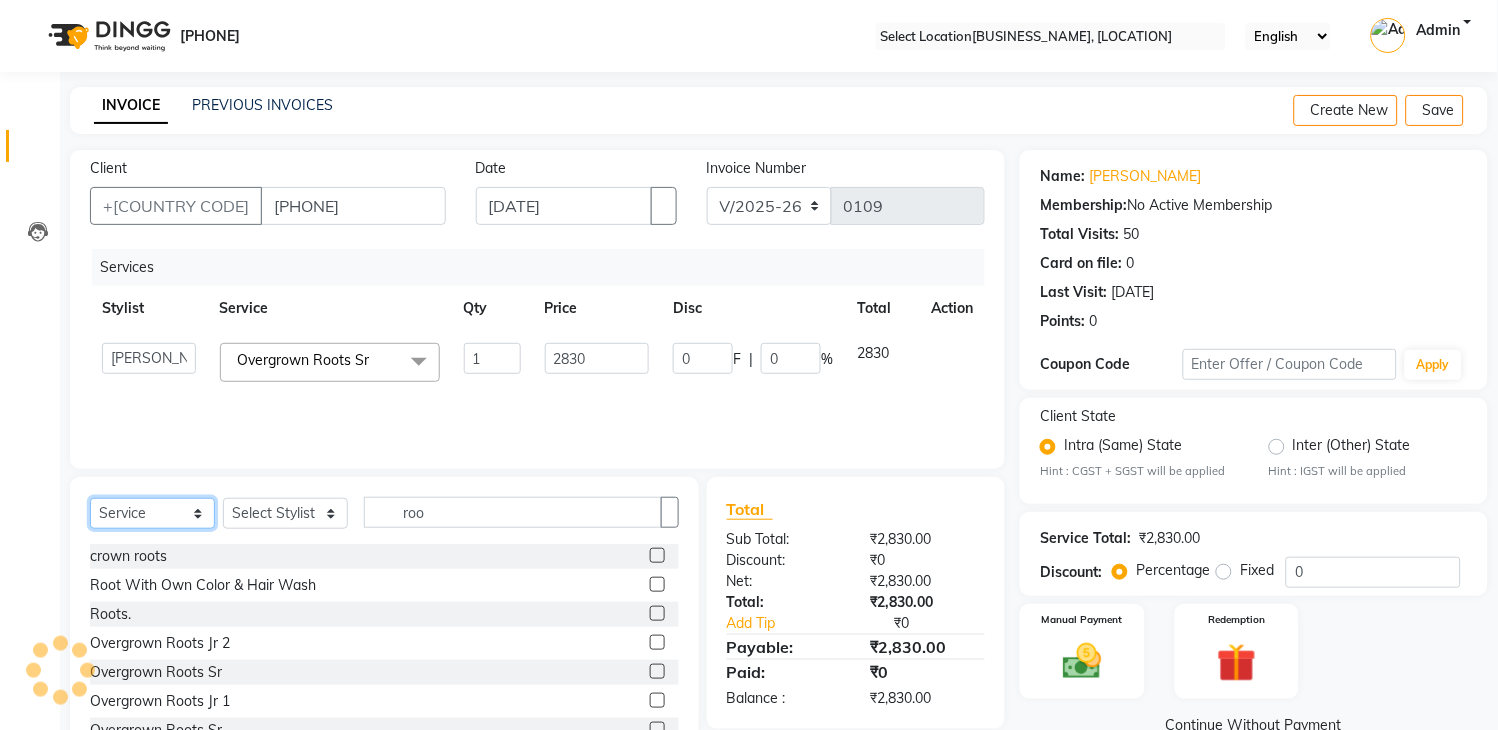 click on "Select  Service  Product  Membership  Package Voucher Prepaid Gift Card" at bounding box center (152, 513) 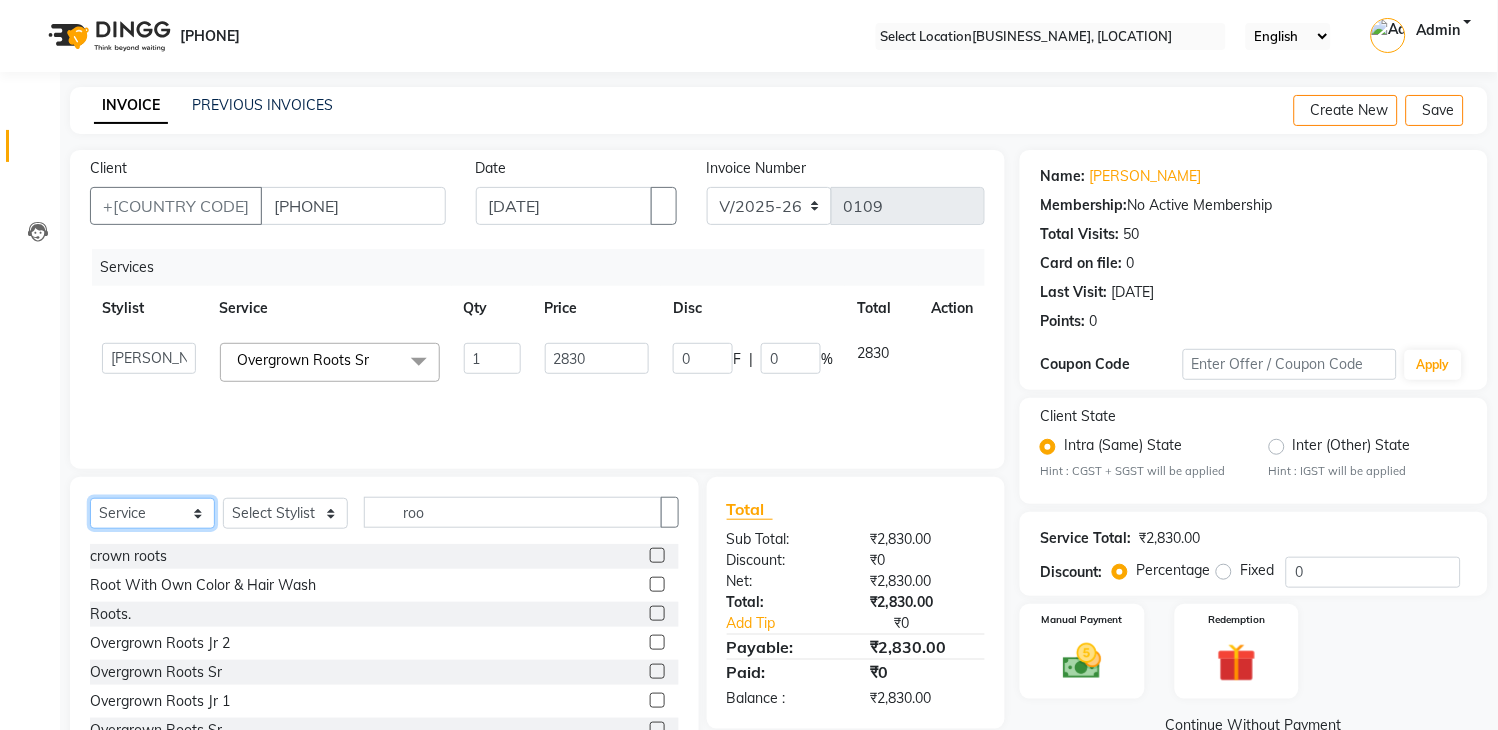 select on "product" 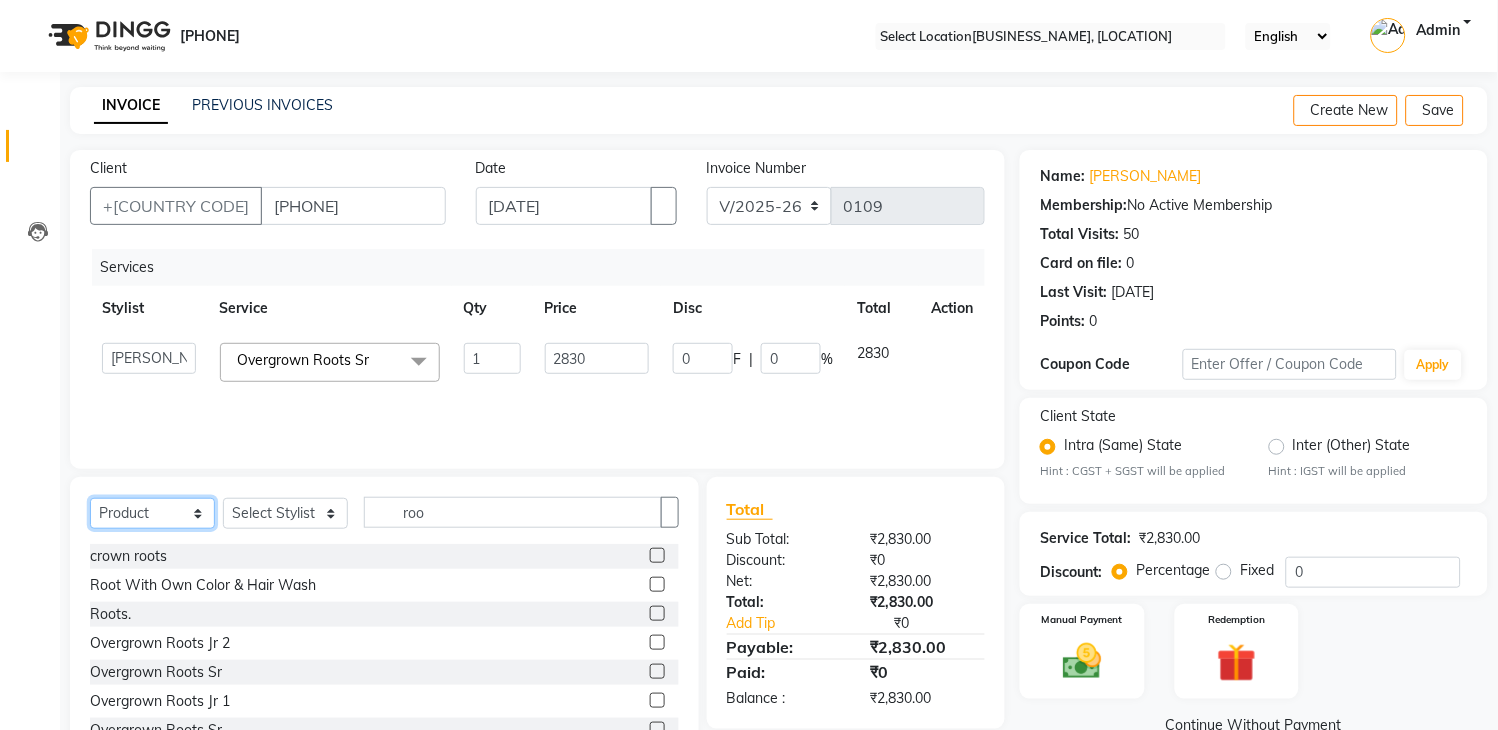 click on "Select  Service  Product  Membership  Package Voucher Prepaid Gift Card" at bounding box center (152, 513) 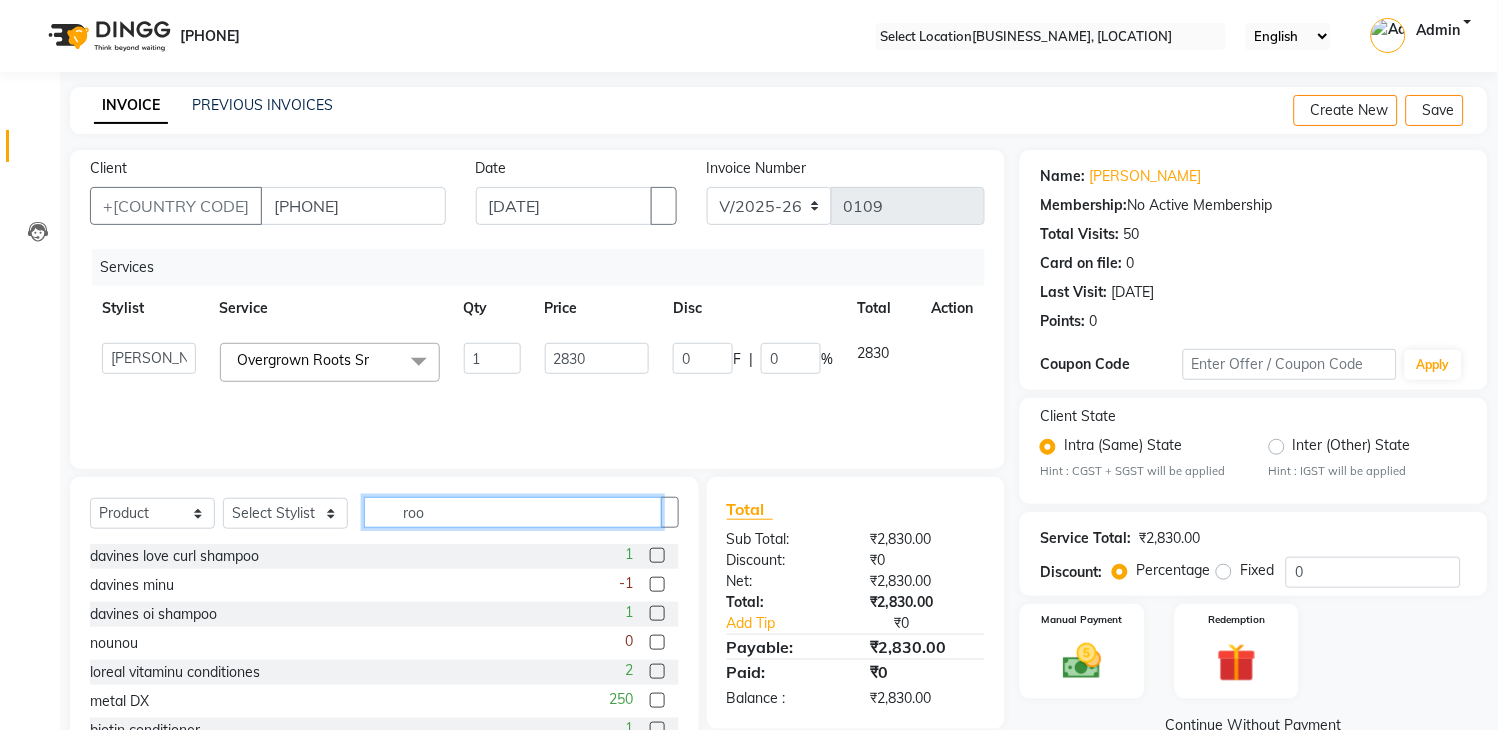 drag, startPoint x: 432, startPoint y: 511, endPoint x: 383, endPoint y: 521, distance: 50.01 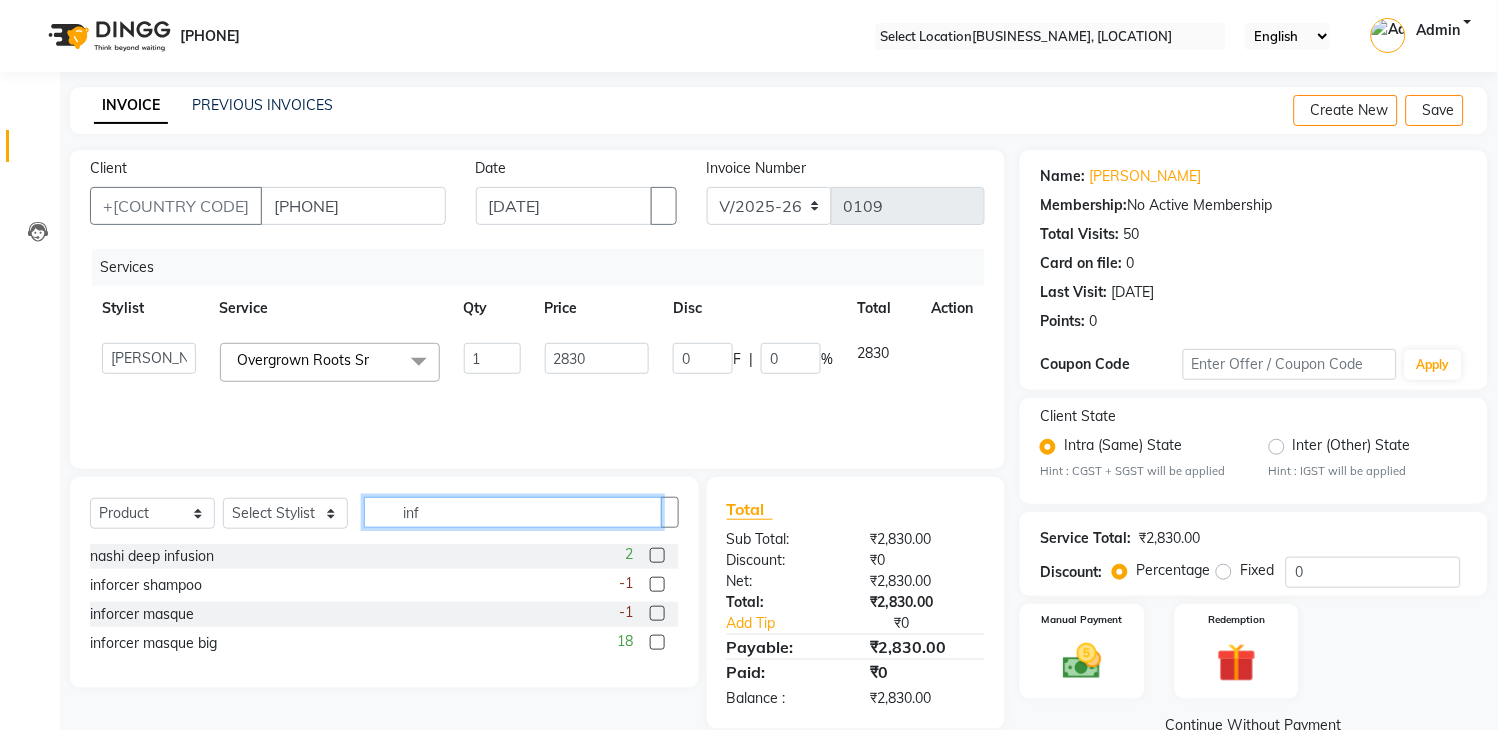 type on "inf" 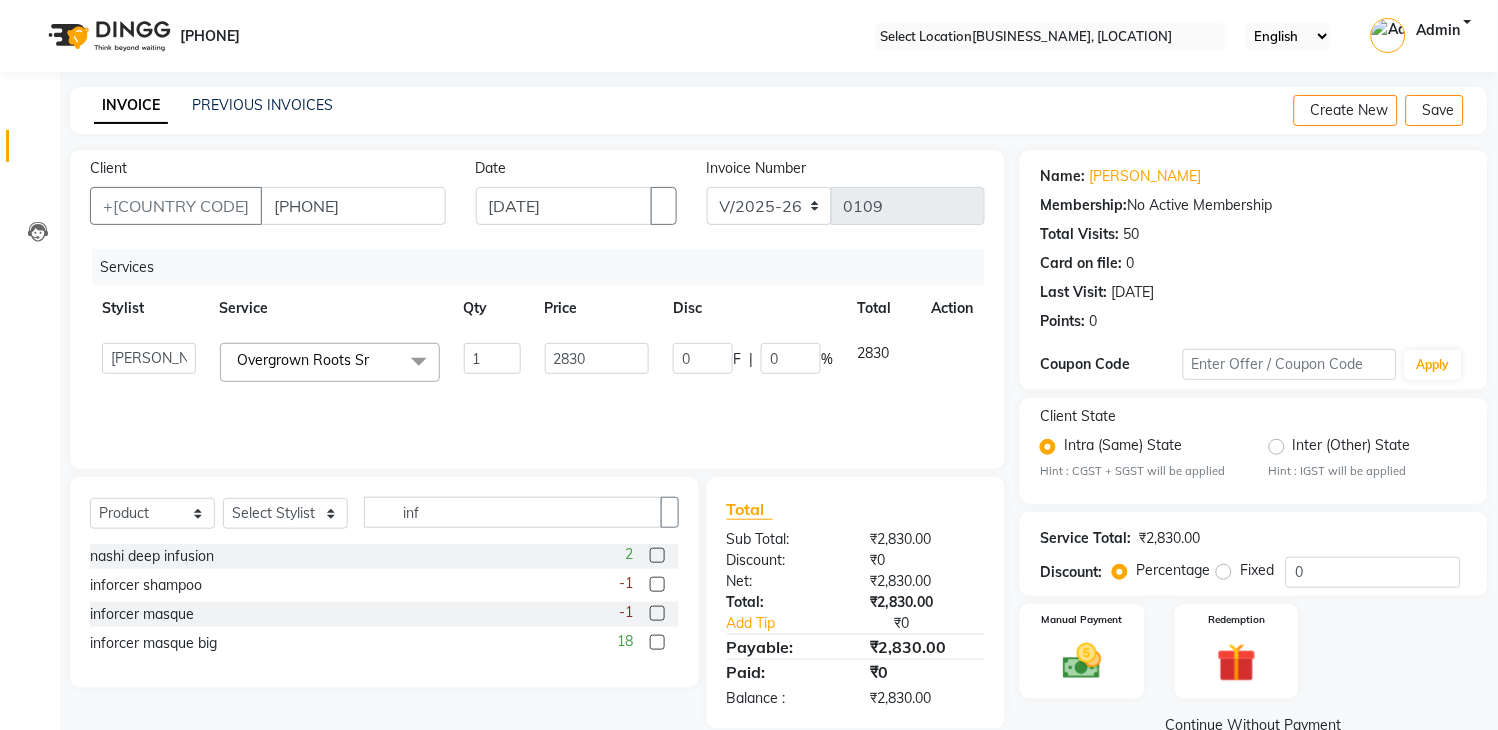 click at bounding box center (657, 613) 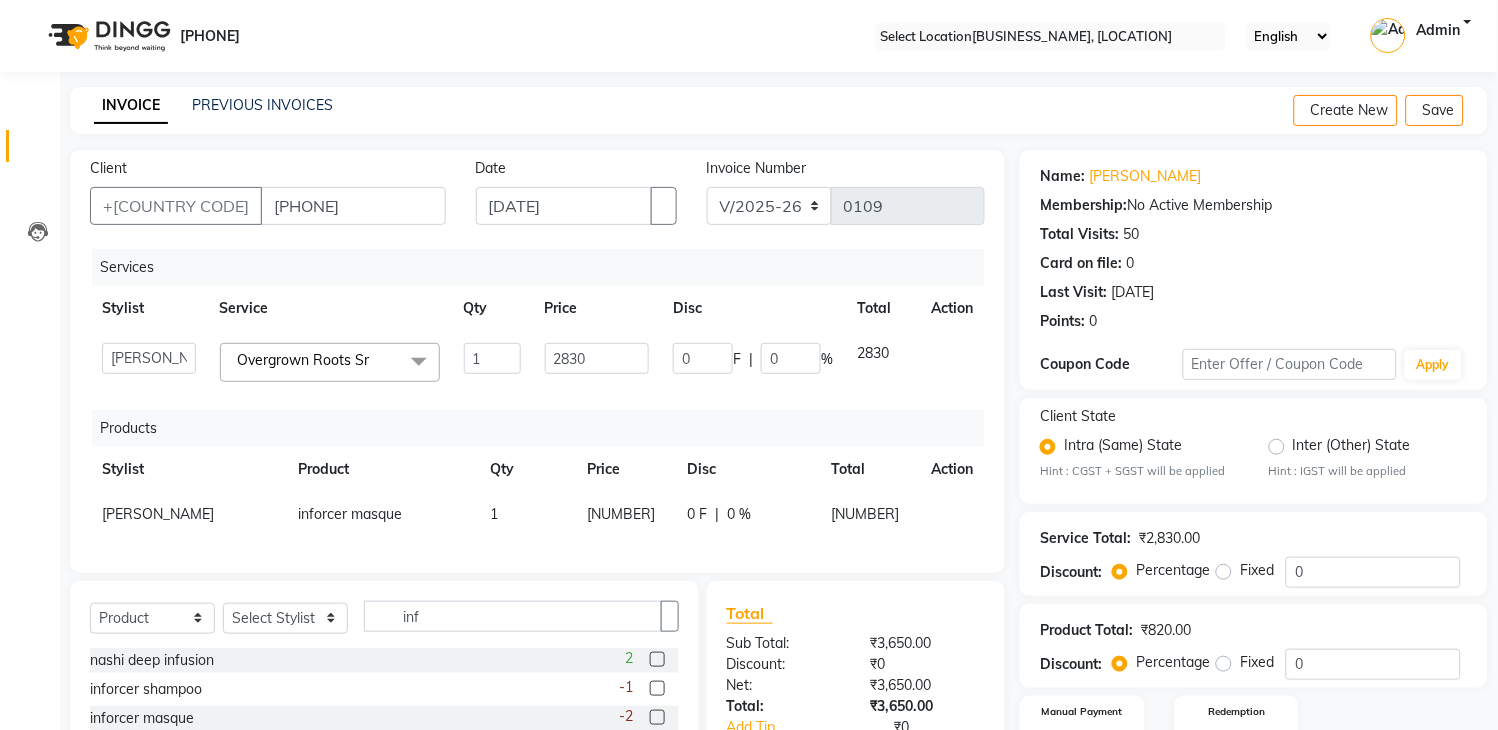 click on "[NUMBER]" at bounding box center (597, 362) 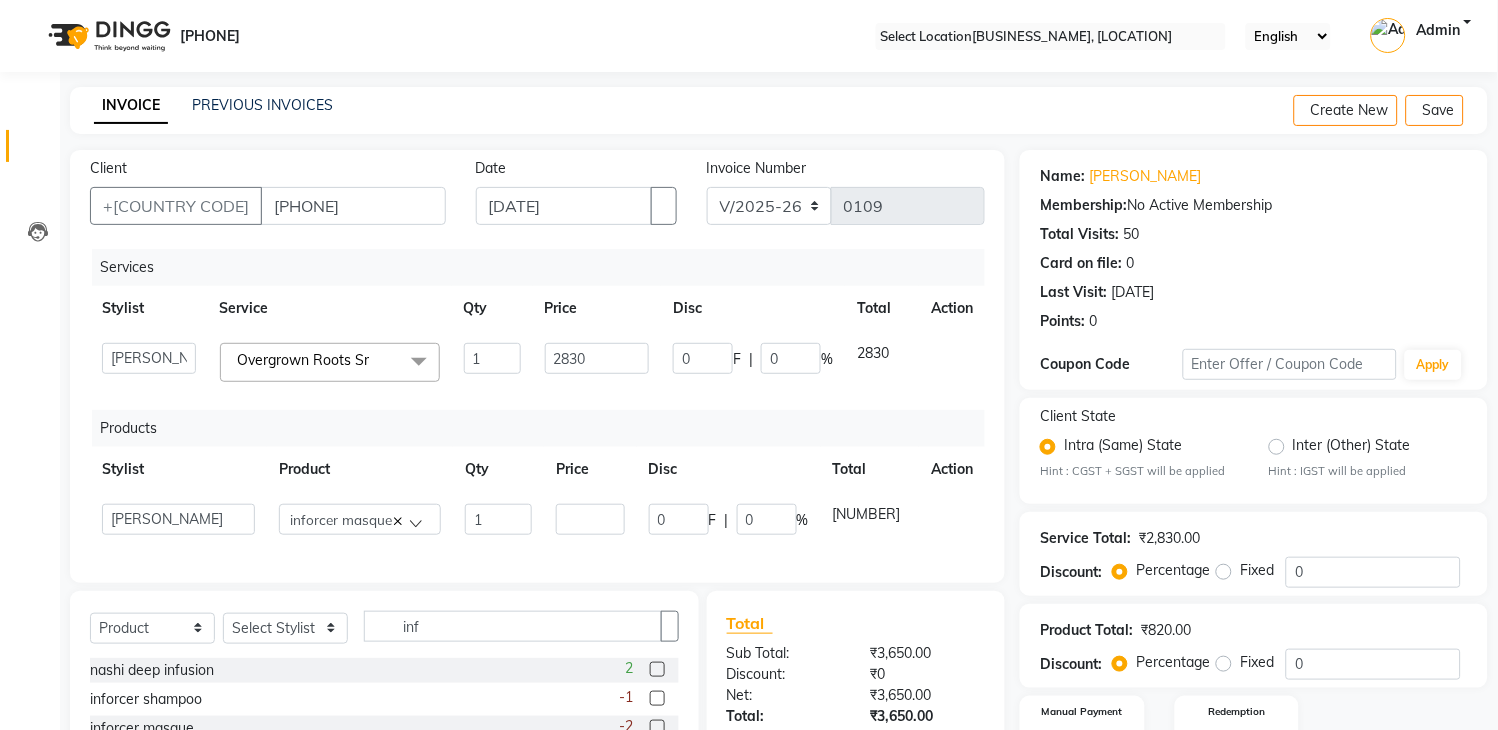 click on "[NUMBER]" at bounding box center [492, 358] 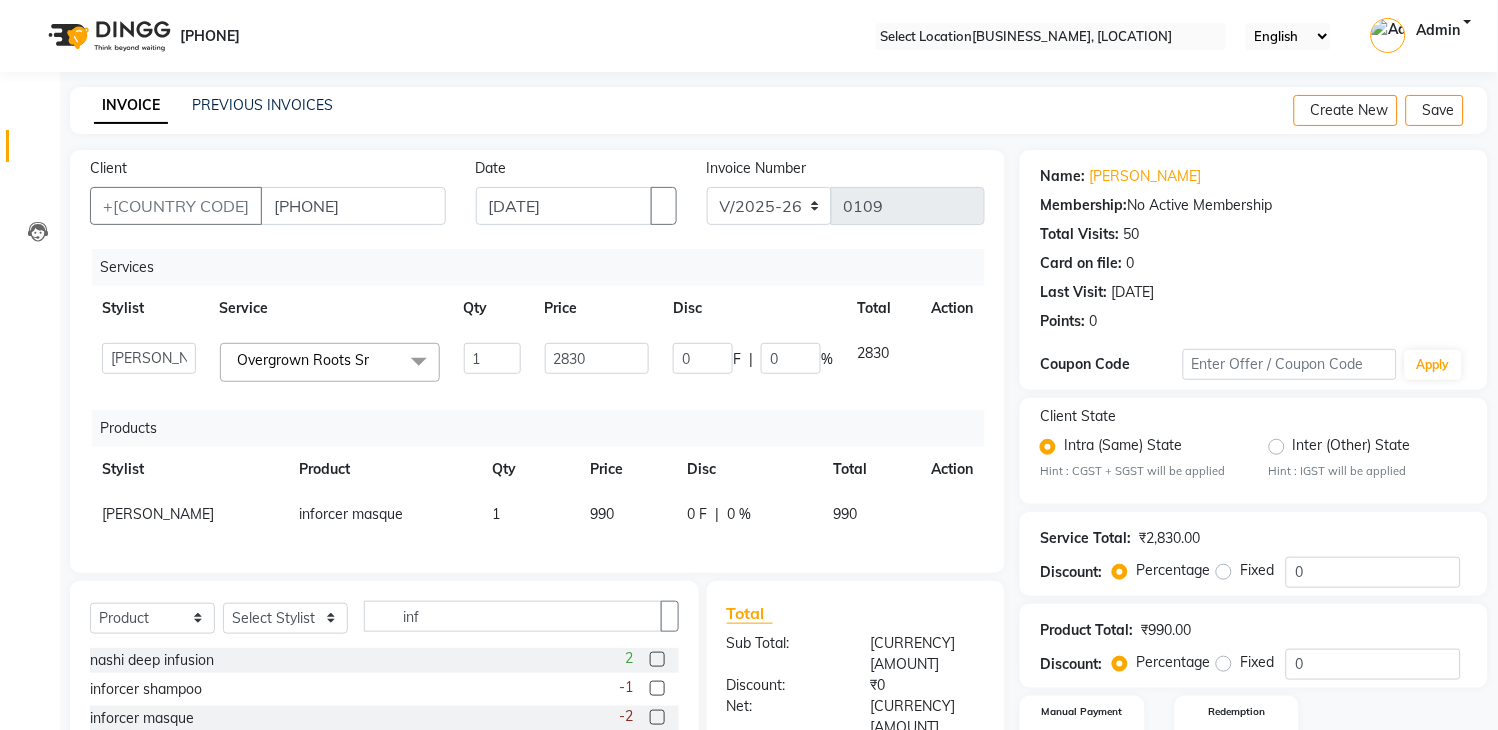 click on "Services Stylist Service Qty Price Disc Total Action  [FIRST]   [FIRST]   [FIRST]   [FIRST]   [FIRST]  Overgrown Roots  Sr  Blow Dry Regular Sr Blowdry With Ironing Sr Tong Jr Blowdry With Ironing Jr Blow Dry Outcurls Sr Blow Dry Regular Jr Tong Sr Outcurls Jr crown highligts highlights full colour botox treatment blow dry d tan  faciak foot  bleach eyebrow tint low lights shine treatment perm gel removal gel polish O Face Clean Fn Face Clean Natural Oil Face Clean Jn Face Clean Normal Face Clean Expresso Face Clean Face Clean Fusion Face Clean Arms D-Tan Organix Natural Spa Back Exfoliating Back D-Tan Body Exfoliating With Pack Body Exfoliating Renewc X-Tenso Davines Rc ChronicleDandruff Treatment Nashi Filler Treatment Smart Bond Repair Treatment Power Mix* 1 Davines Hair Treatment Power Dose Pro Longer Keretin Straightening crown roots loreal spa fibre clinix fibre bond nashi treatment moroccon treatment FRONT KERATIN Bk Line B Peel Bum Wax Full Legs (Rica) Arms & Underarms (Rica) Underarms (Rica) B (Rica) Bw 1" at bounding box center [537, 401] 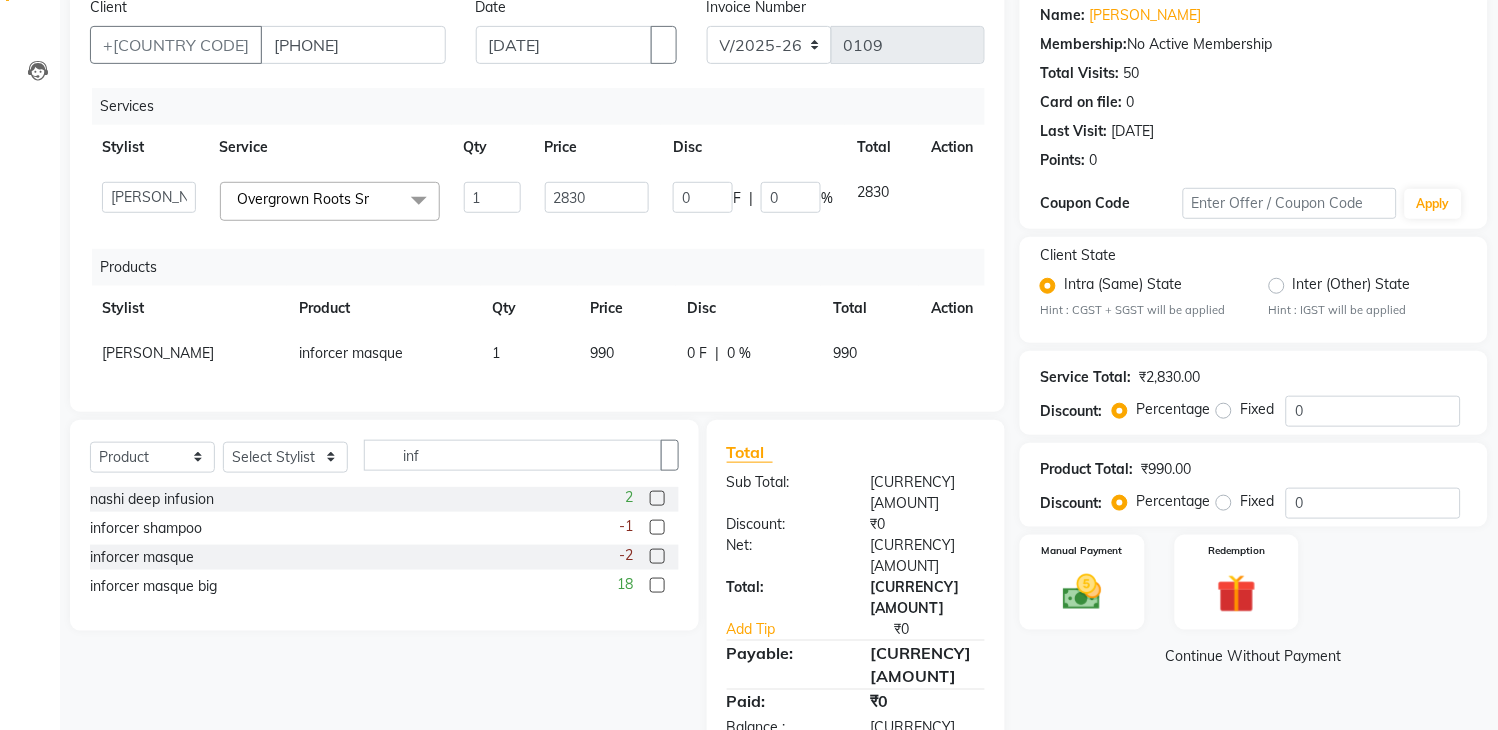 scroll, scrollTop: 164, scrollLeft: 0, axis: vertical 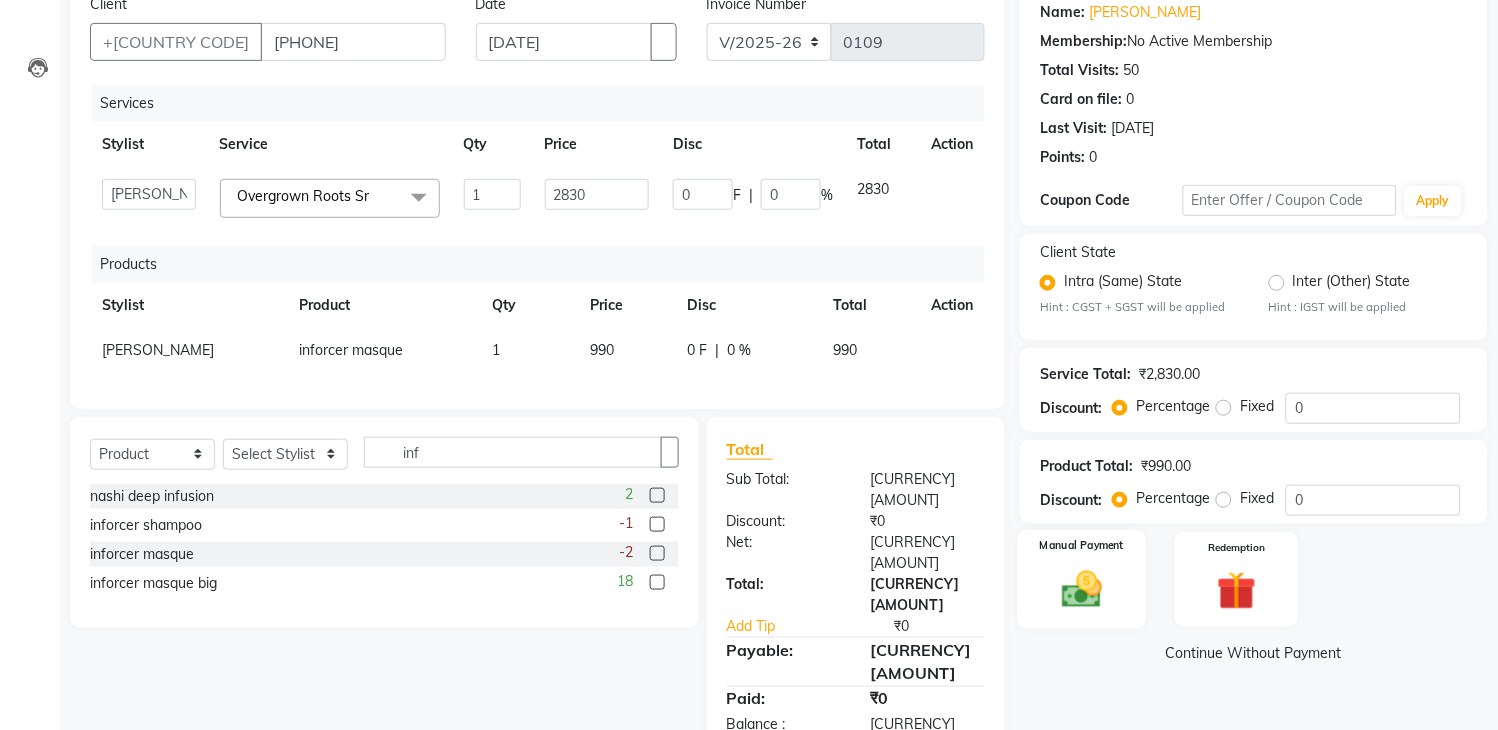 click at bounding box center [1083, 589] 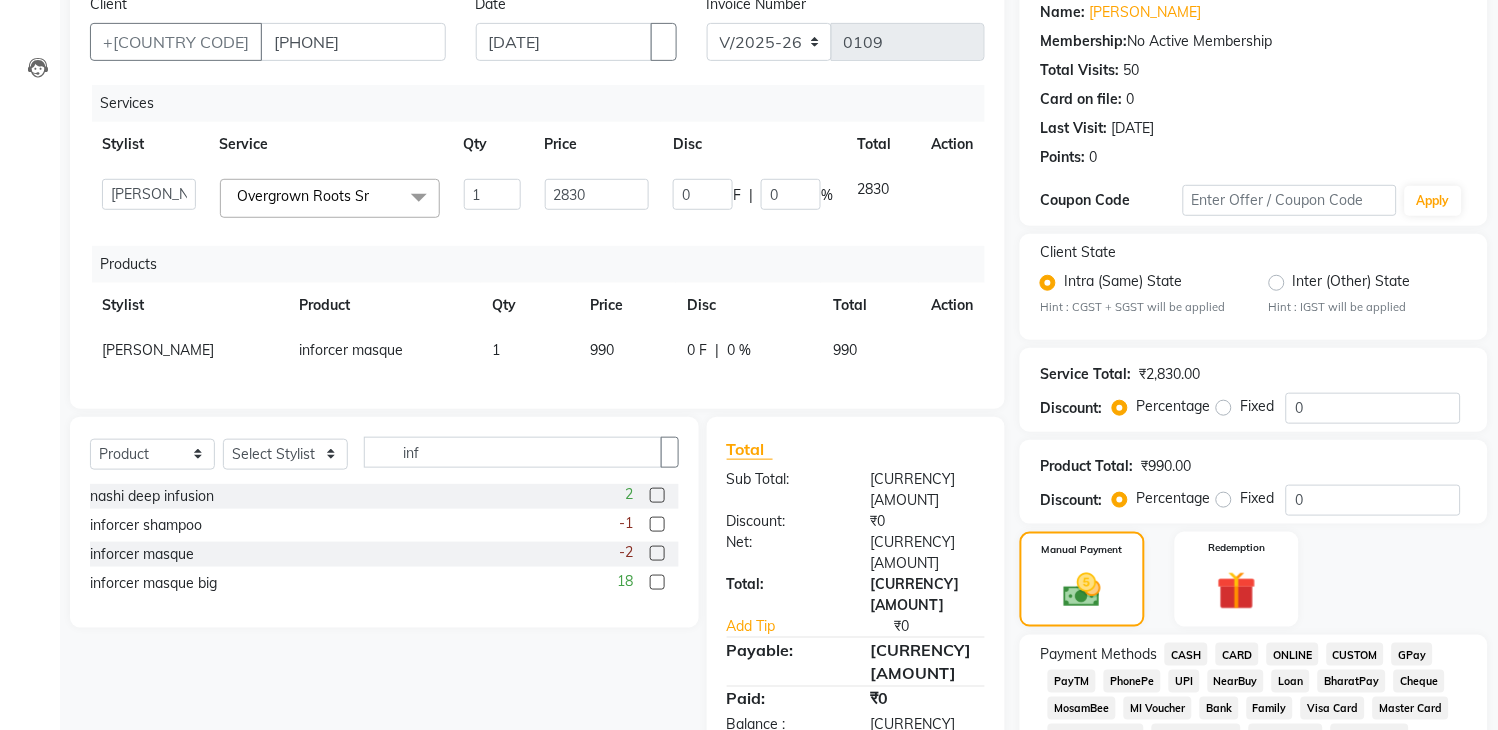 click on "PayTM" at bounding box center [1186, 654] 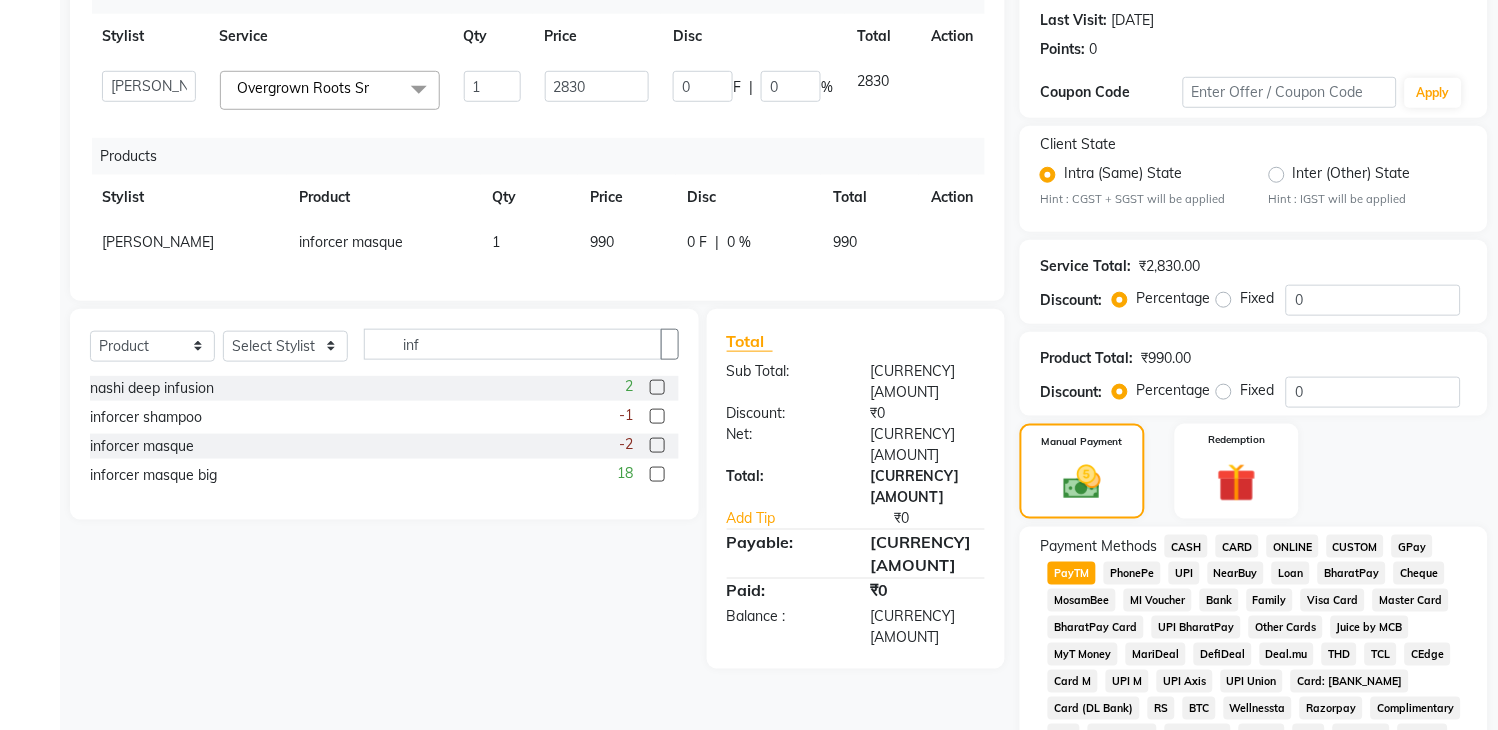 scroll, scrollTop: 530, scrollLeft: 0, axis: vertical 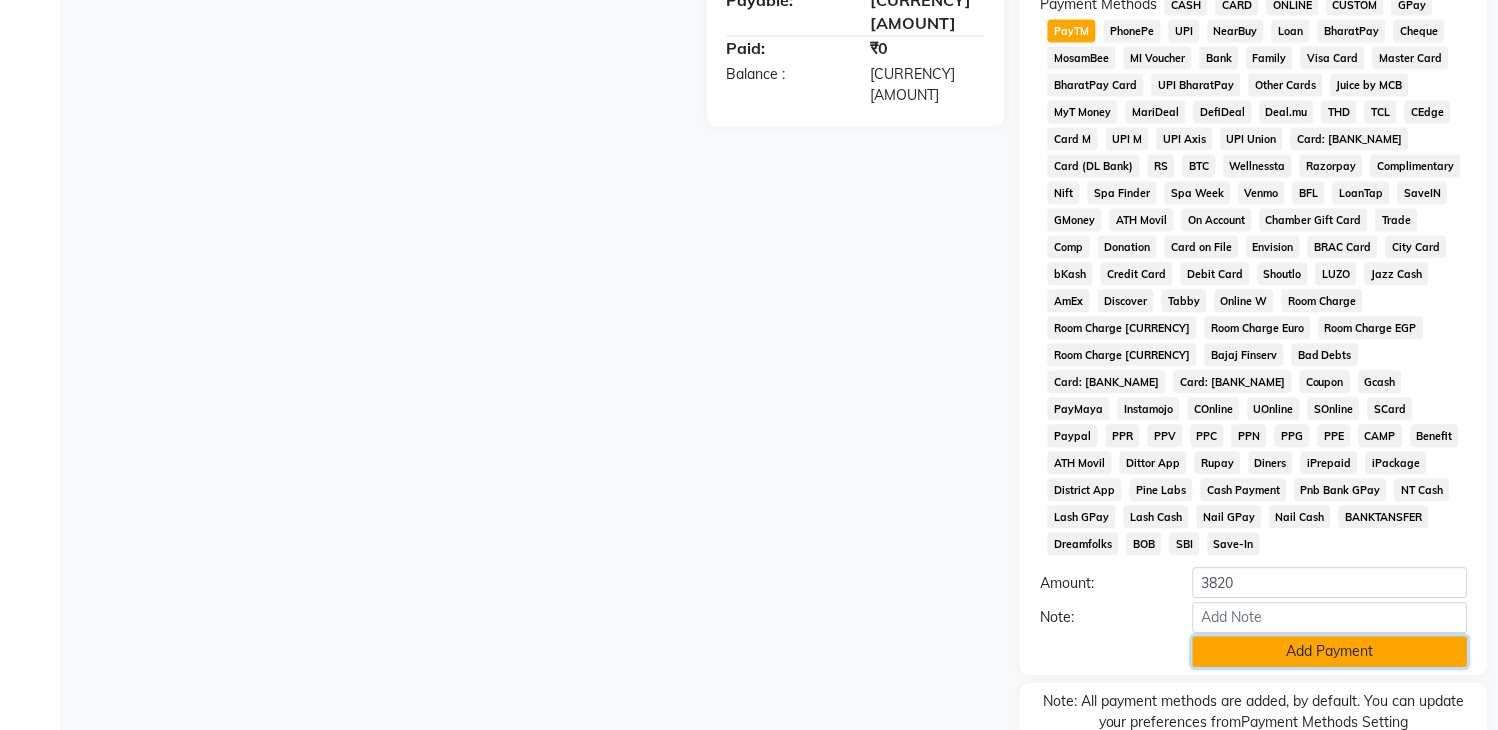 click on "Add Payment" at bounding box center [1330, 652] 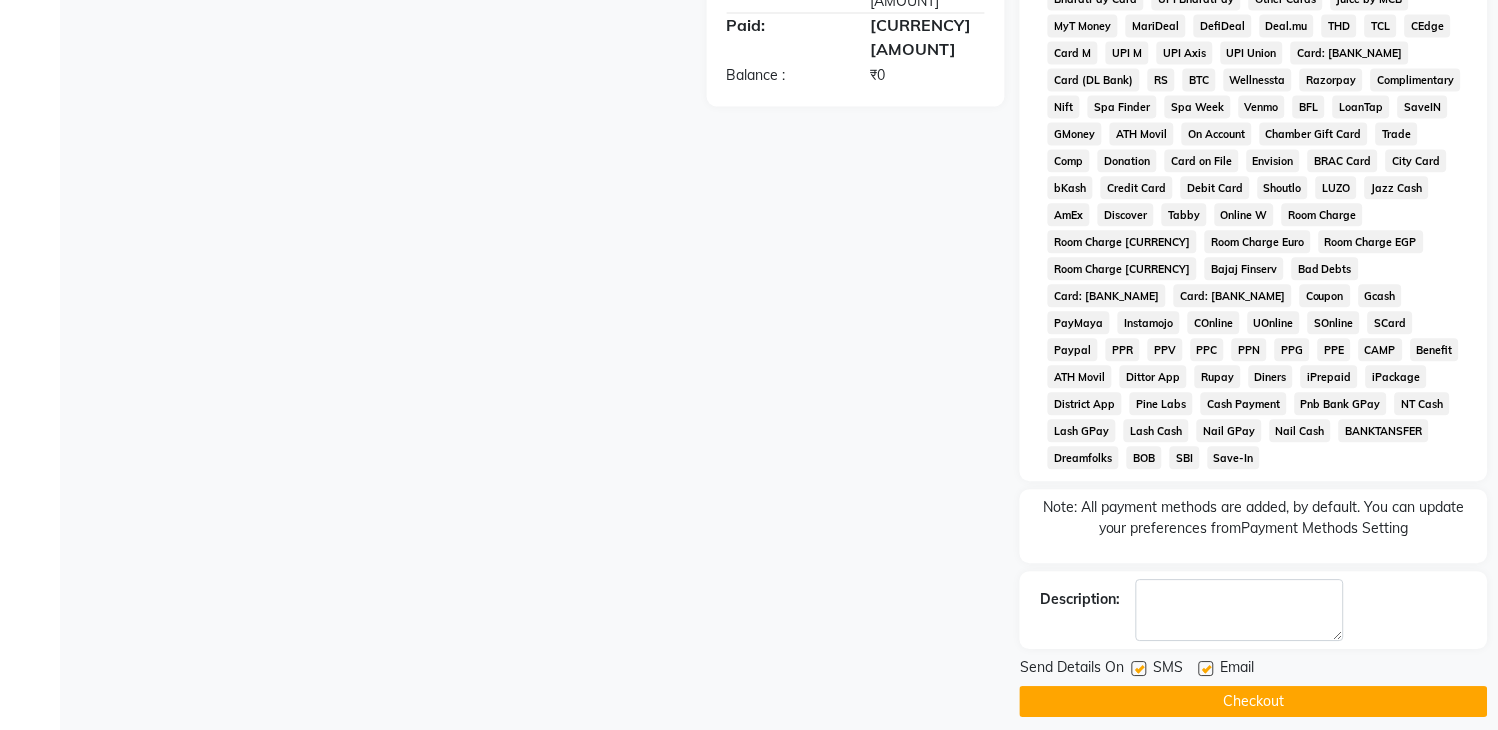 scroll, scrollTop: 914, scrollLeft: 0, axis: vertical 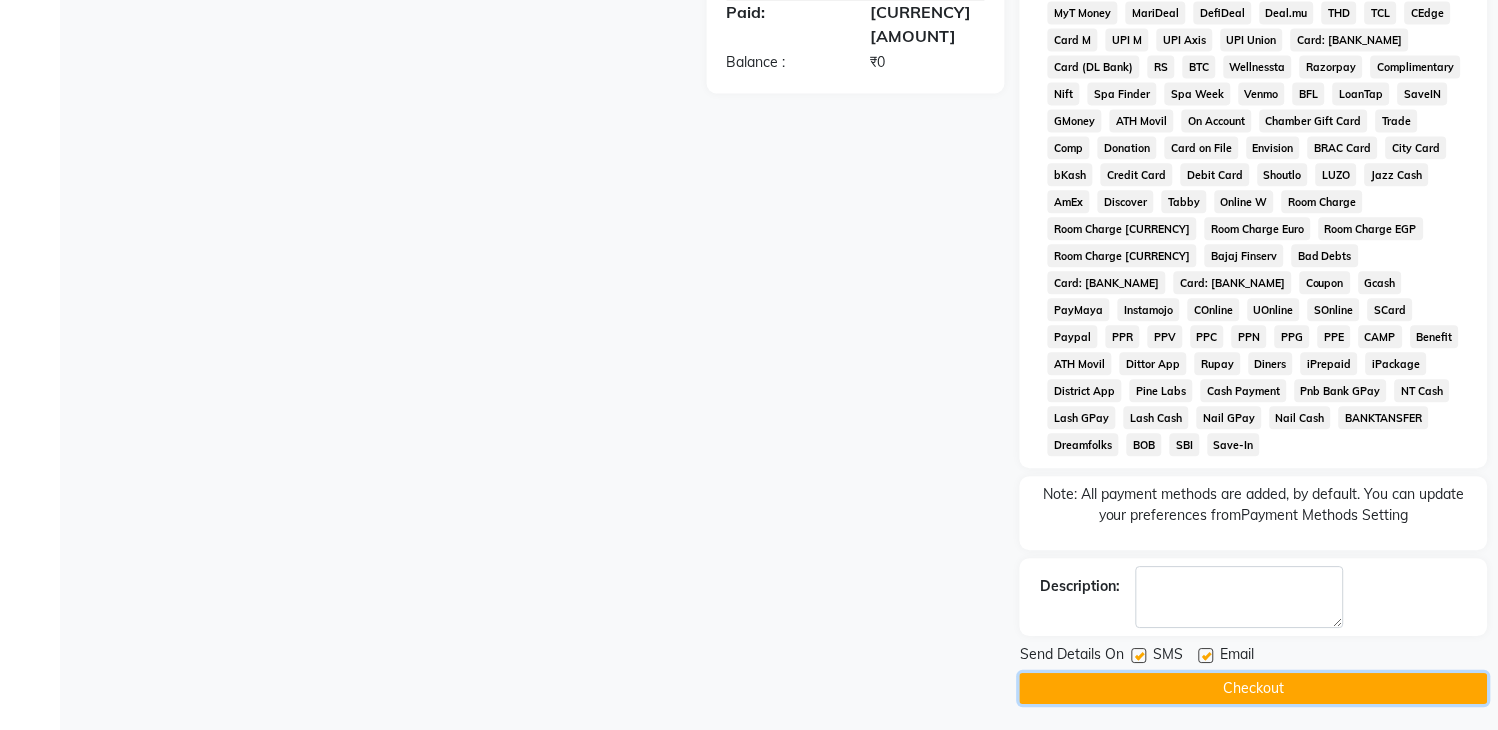 click on "Checkout" at bounding box center [1254, 688] 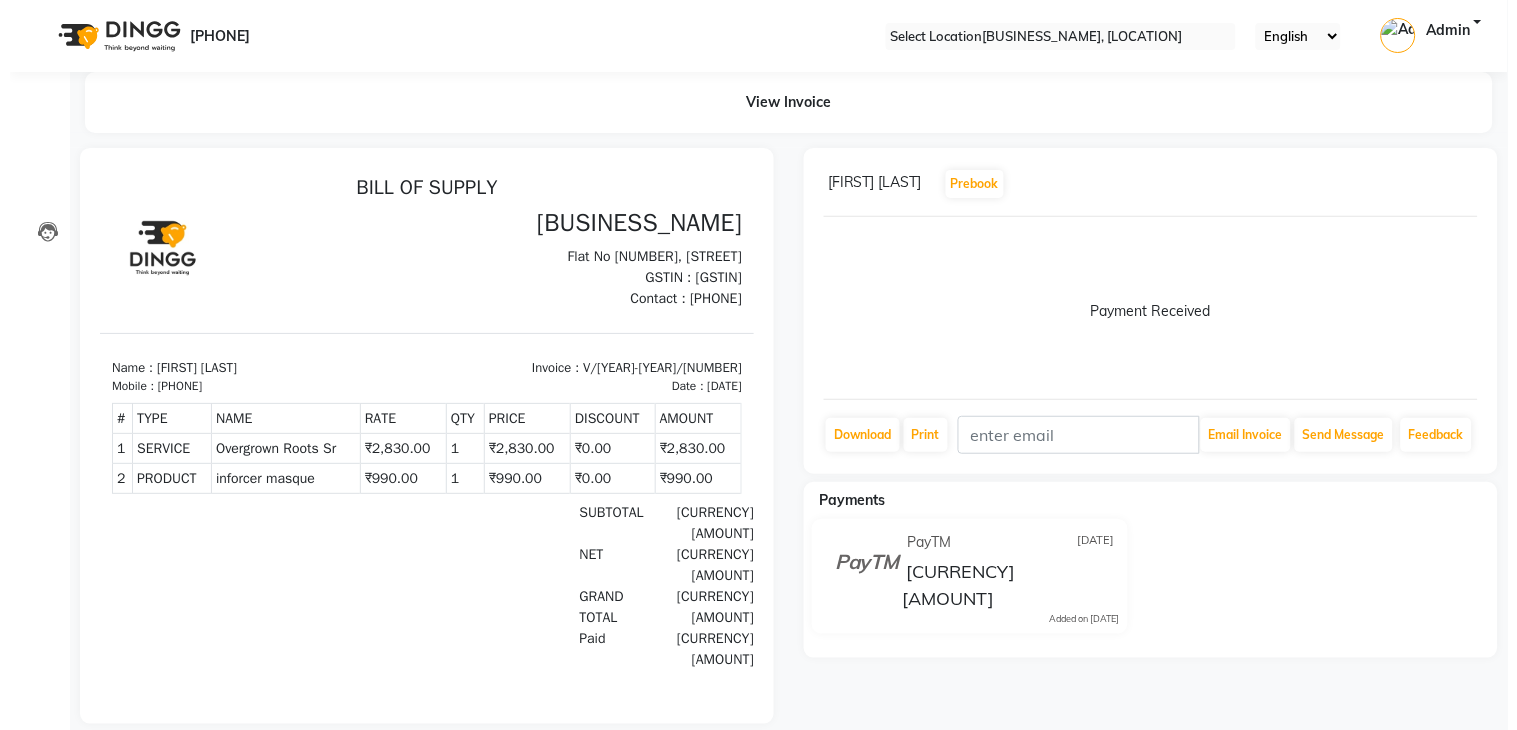 scroll, scrollTop: 0, scrollLeft: 0, axis: both 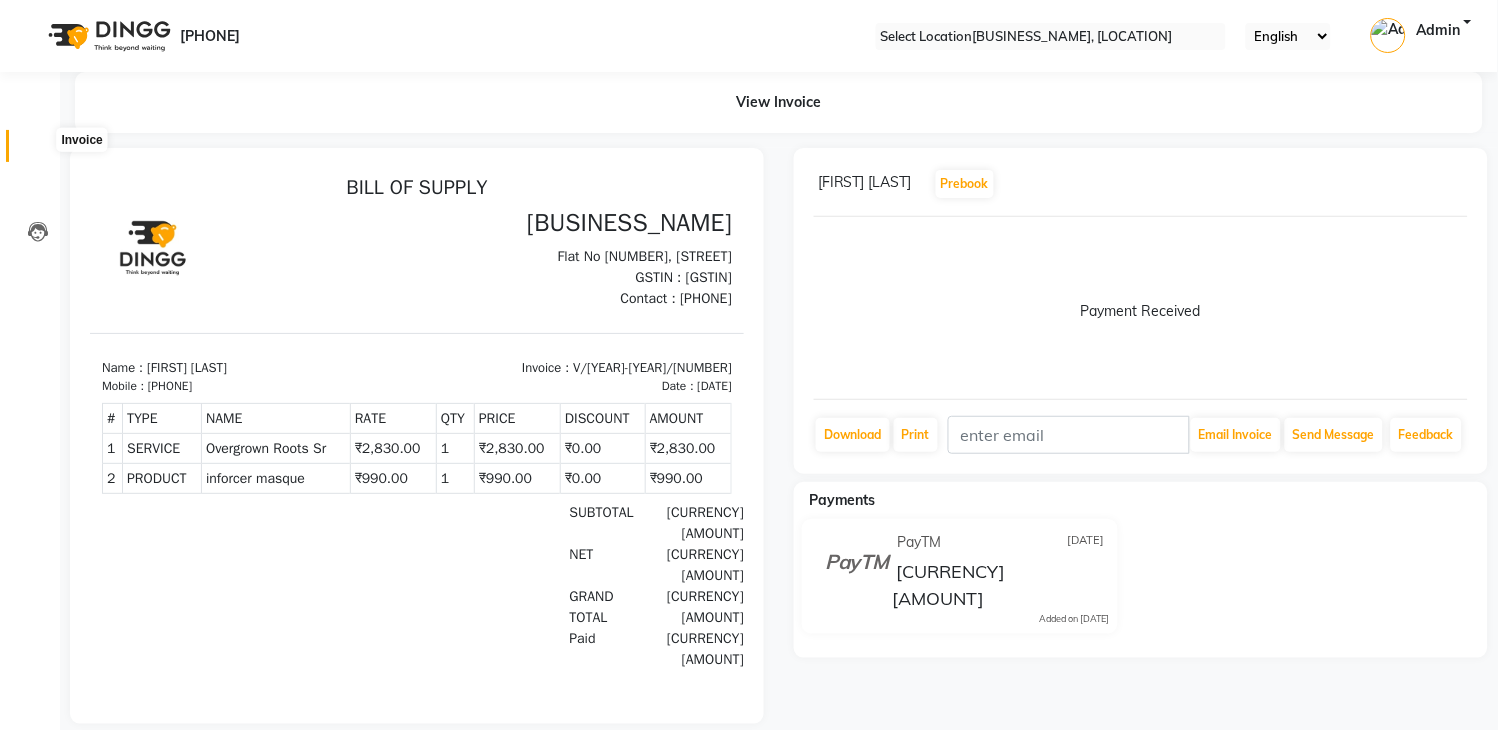 click at bounding box center [38, 151] 